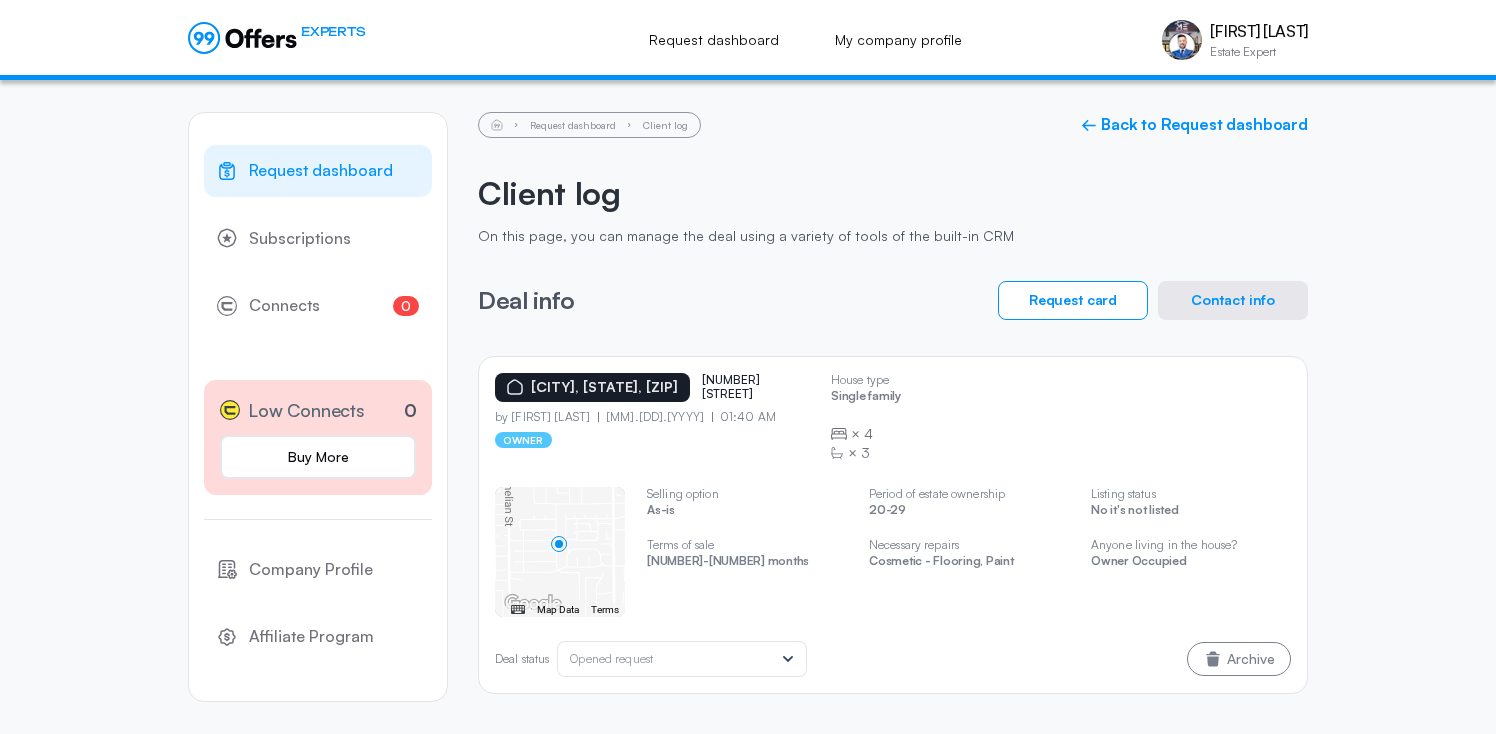 scroll, scrollTop: 0, scrollLeft: 0, axis: both 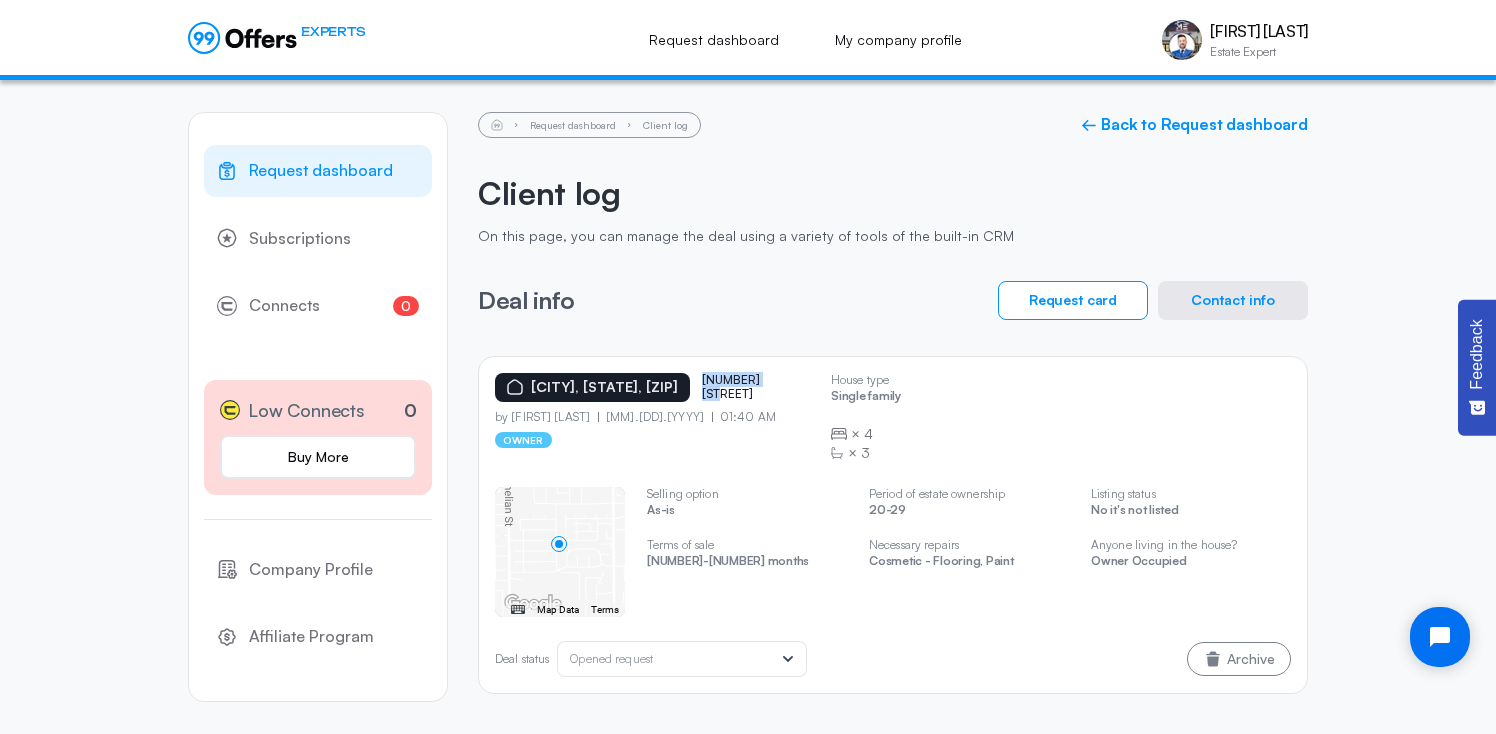drag, startPoint x: 727, startPoint y: 395, endPoint x: 794, endPoint y: 396, distance: 67.00746 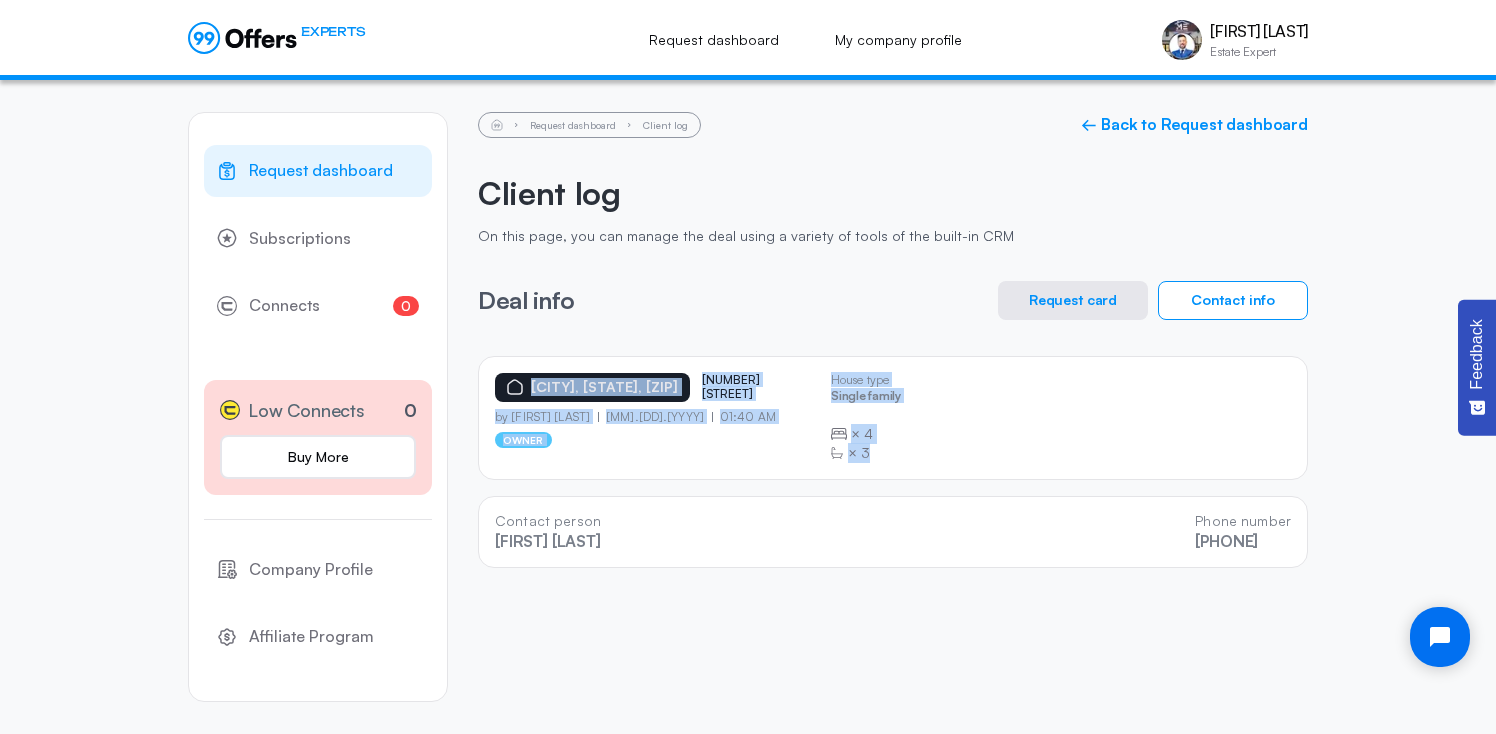 drag, startPoint x: 912, startPoint y: 443, endPoint x: 664, endPoint y: 368, distance: 259.09265 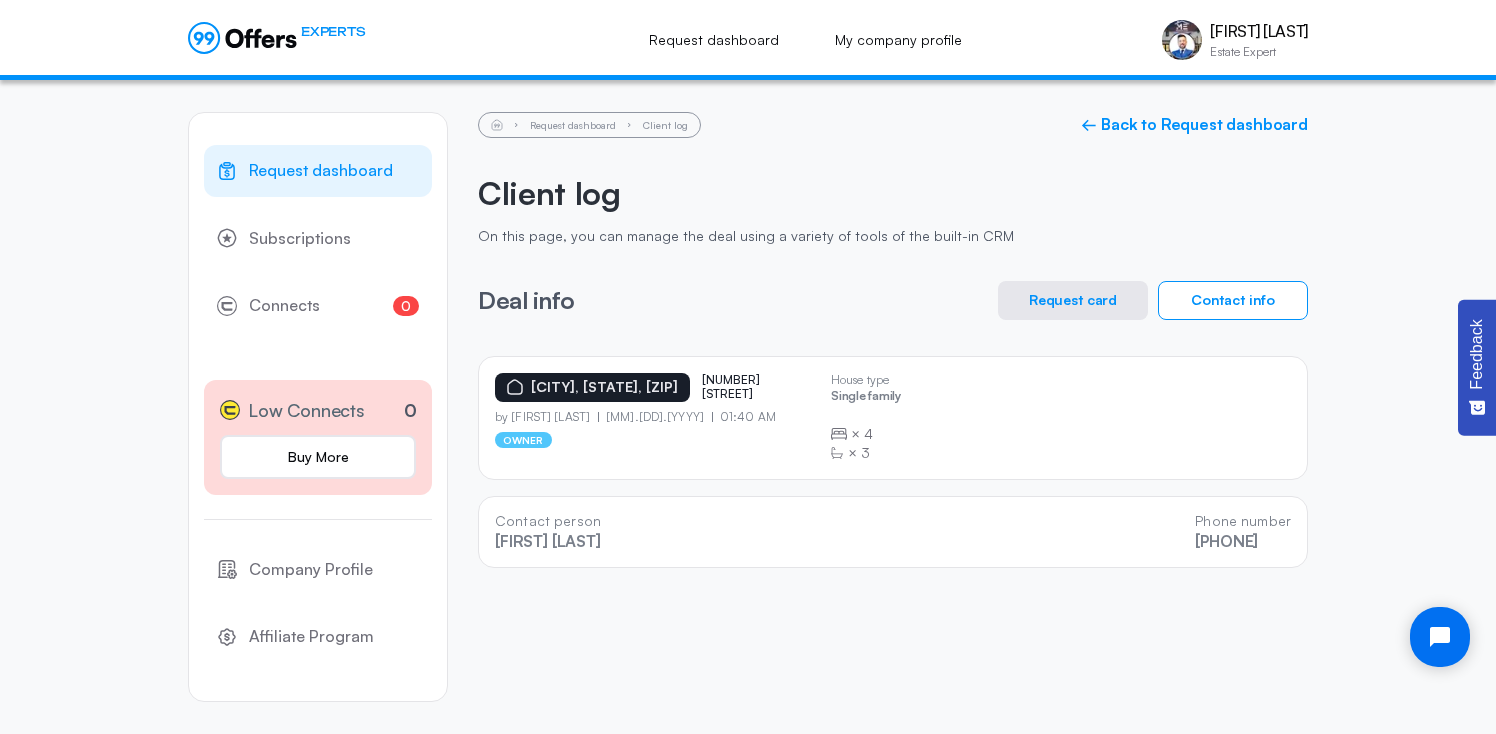 click on "[CITY], [STATE], [ZIP] [NUMBER] [STREET] by [FIRST] [LAST] [MM].[DD].[YYYY] [HH]:[MM] [AM/PM] owner House type Single family × 4 × 3" 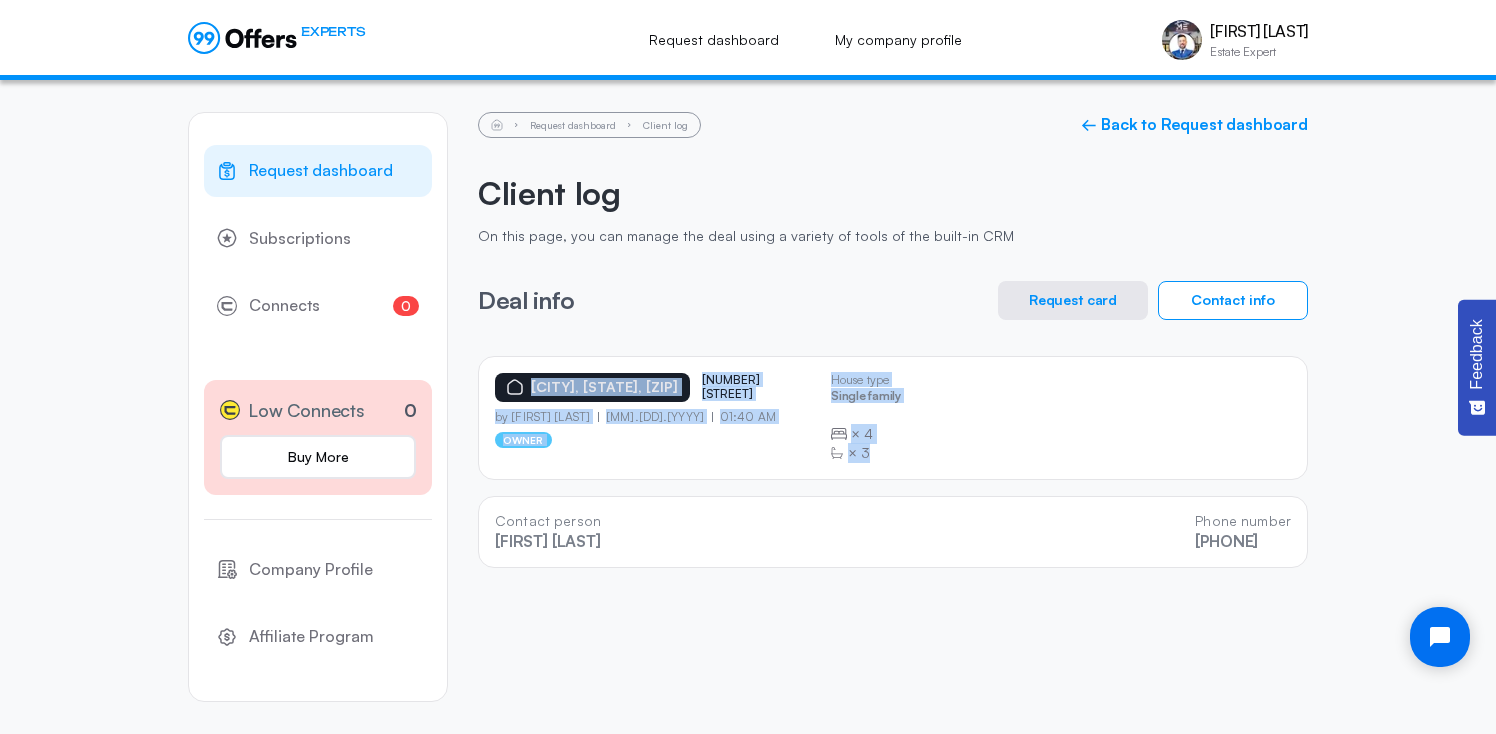 drag, startPoint x: 931, startPoint y: 449, endPoint x: 863, endPoint y: 319, distance: 146.7106 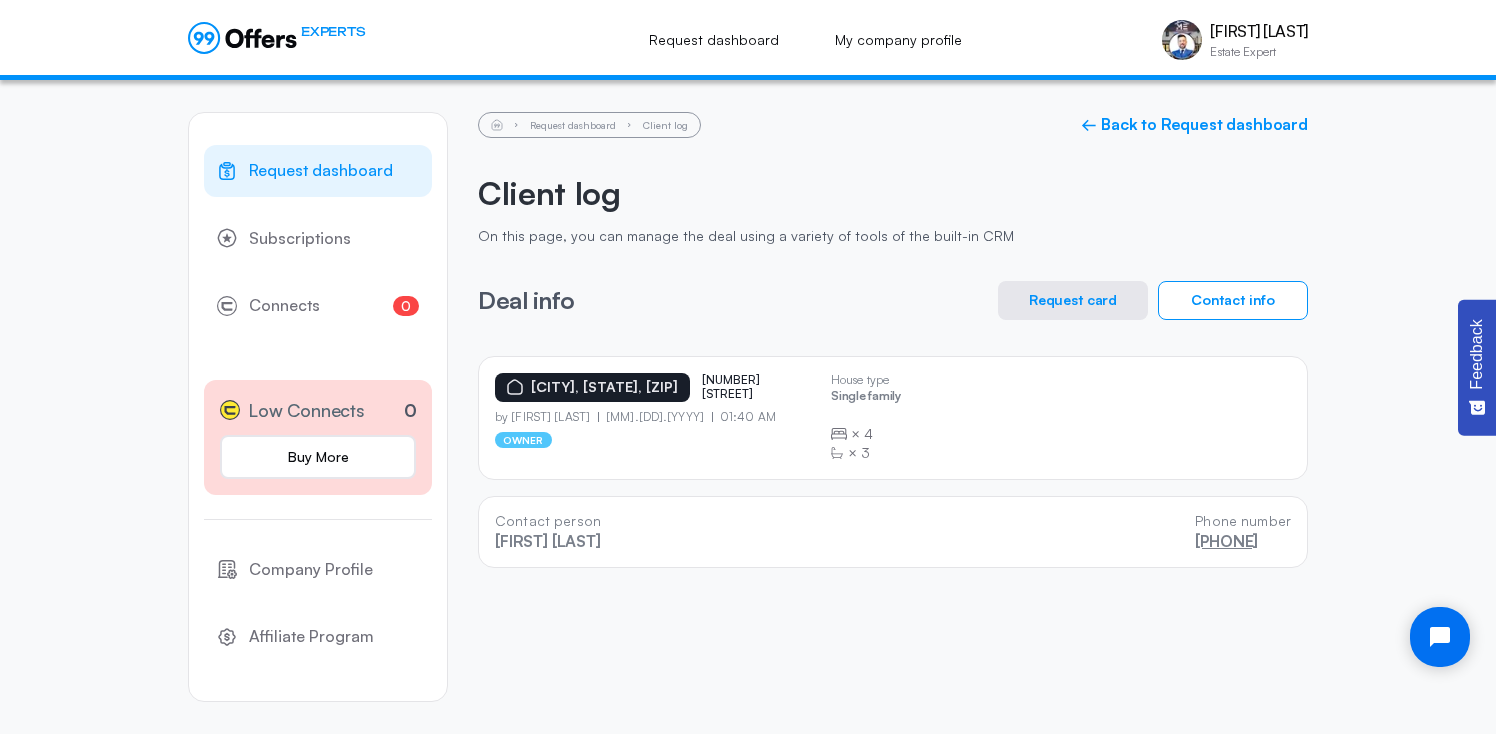 drag, startPoint x: 1292, startPoint y: 538, endPoint x: 1157, endPoint y: 538, distance: 135 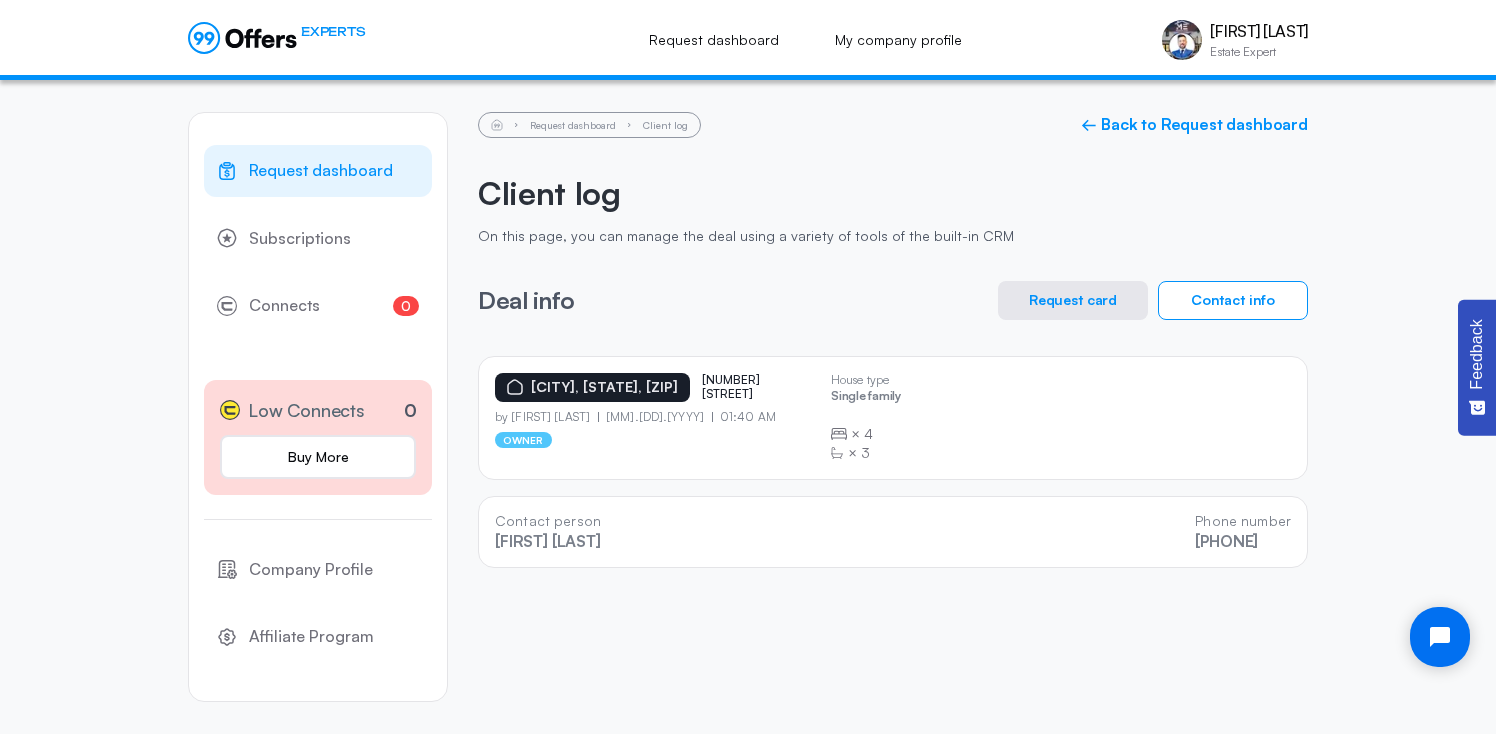 click on "Contact person [FIRST] [LAST] Phone number [PHONE]" 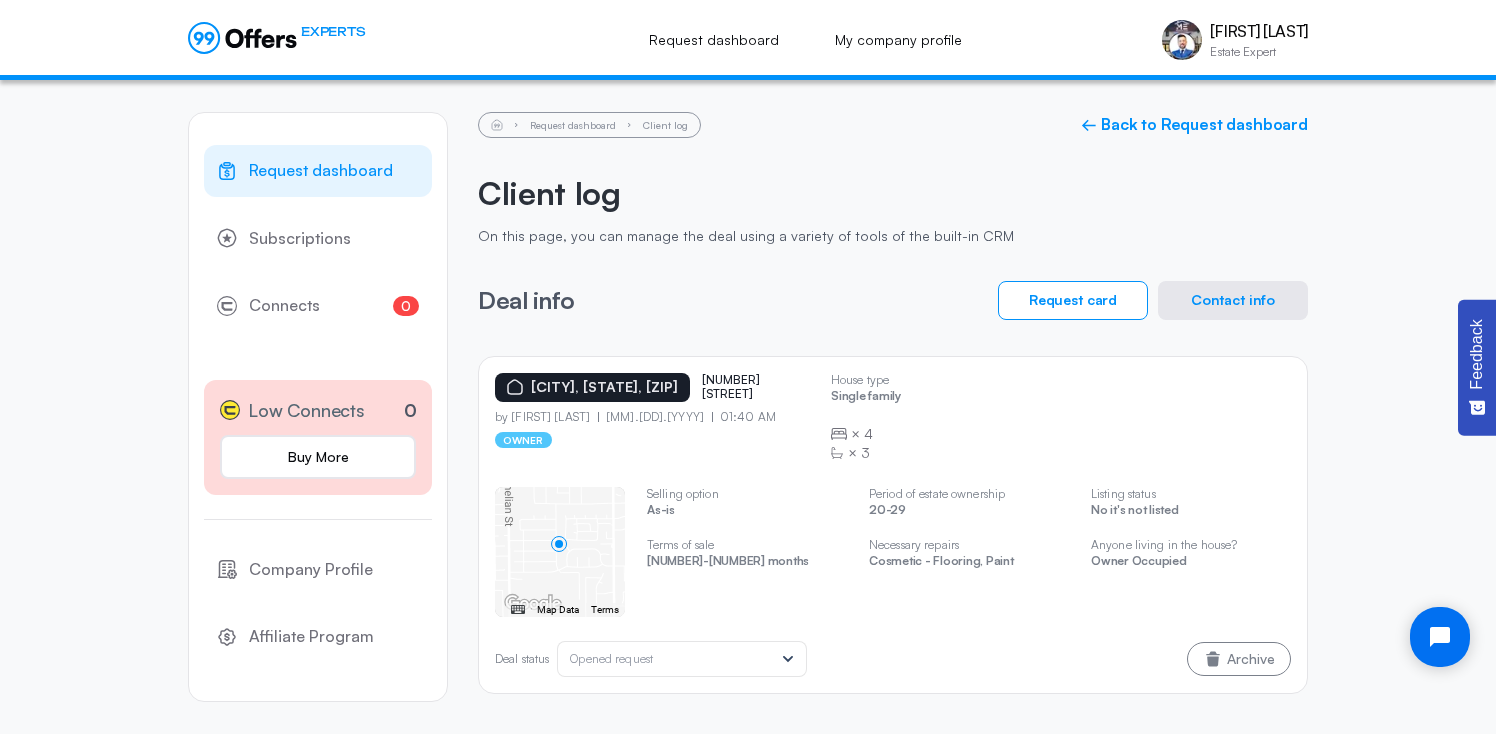 click on "Request dashboard" 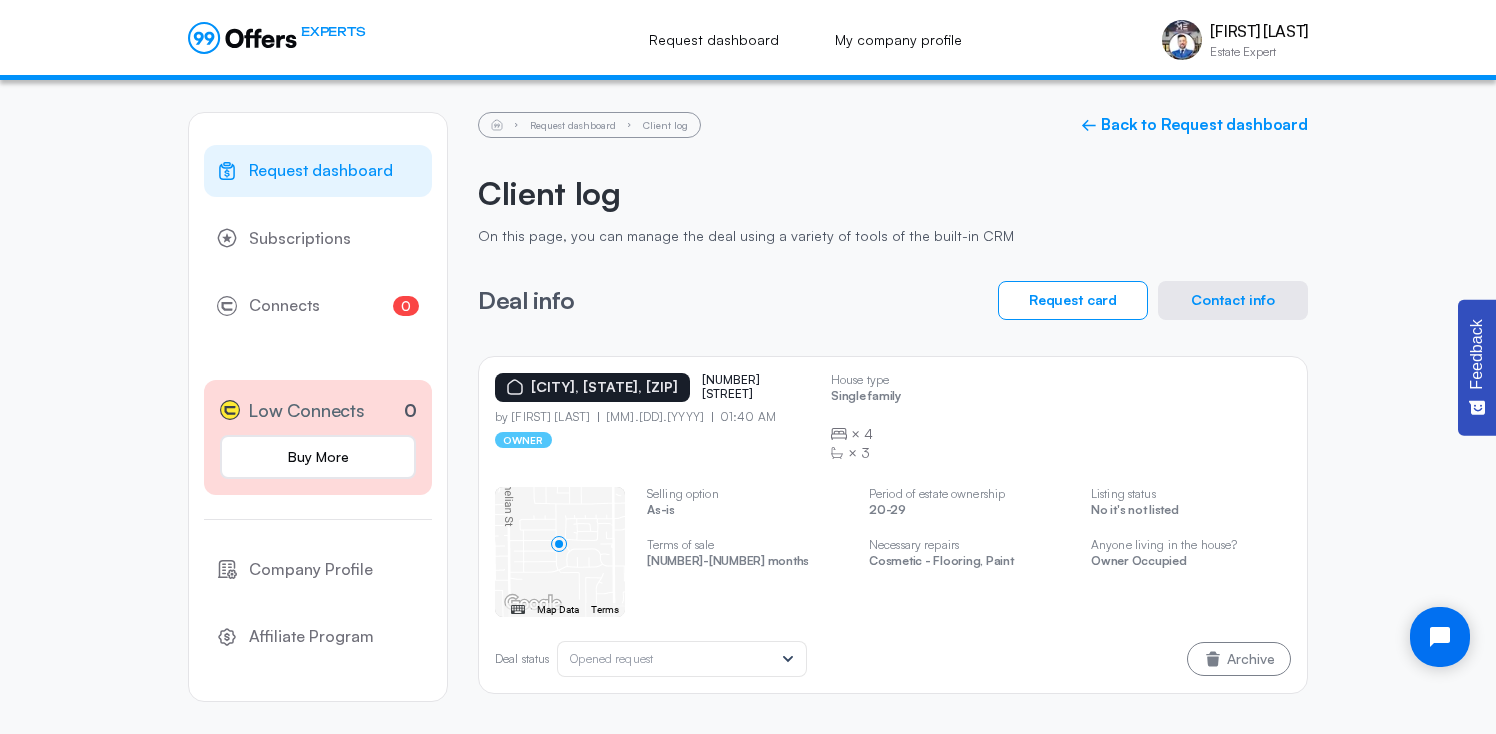 click on "Request dashboard" 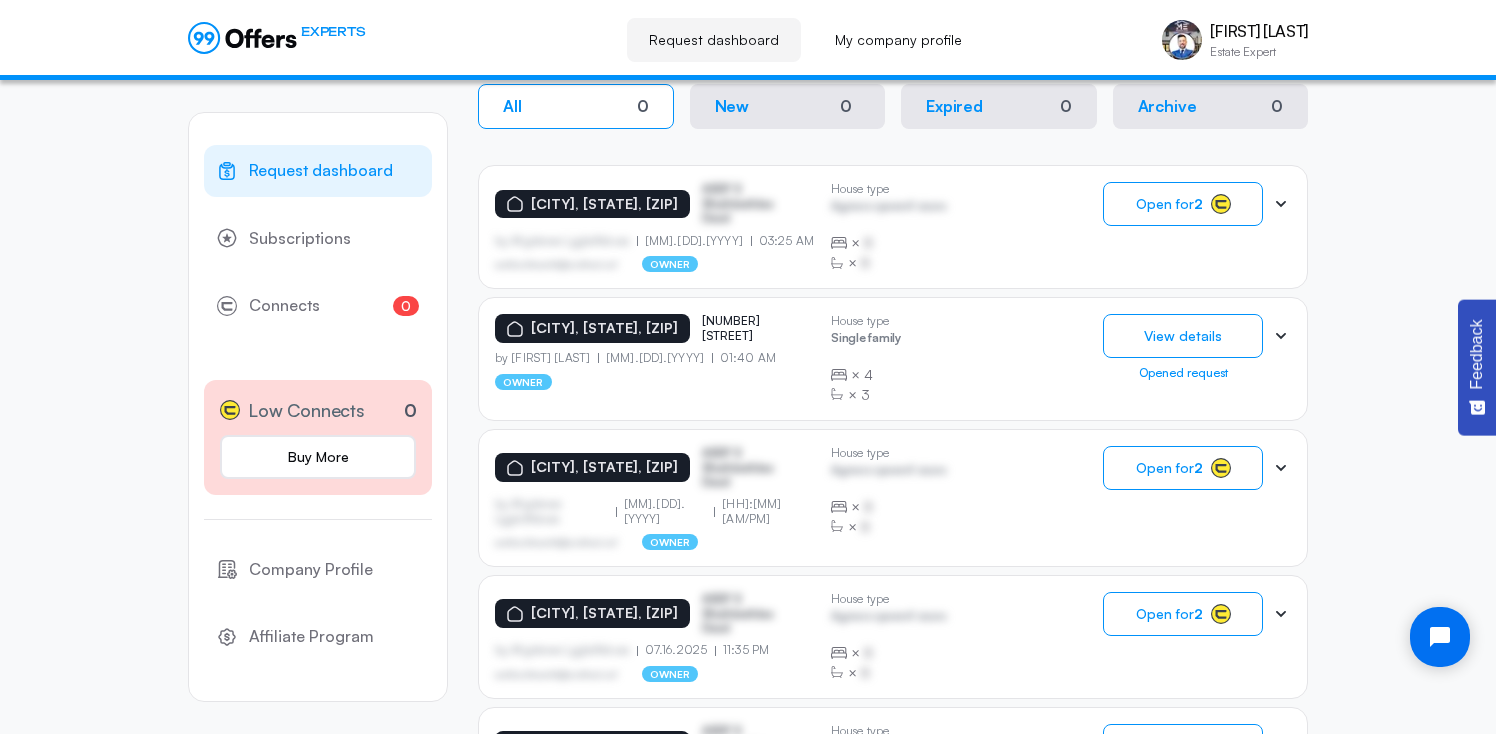 scroll, scrollTop: 461, scrollLeft: 0, axis: vertical 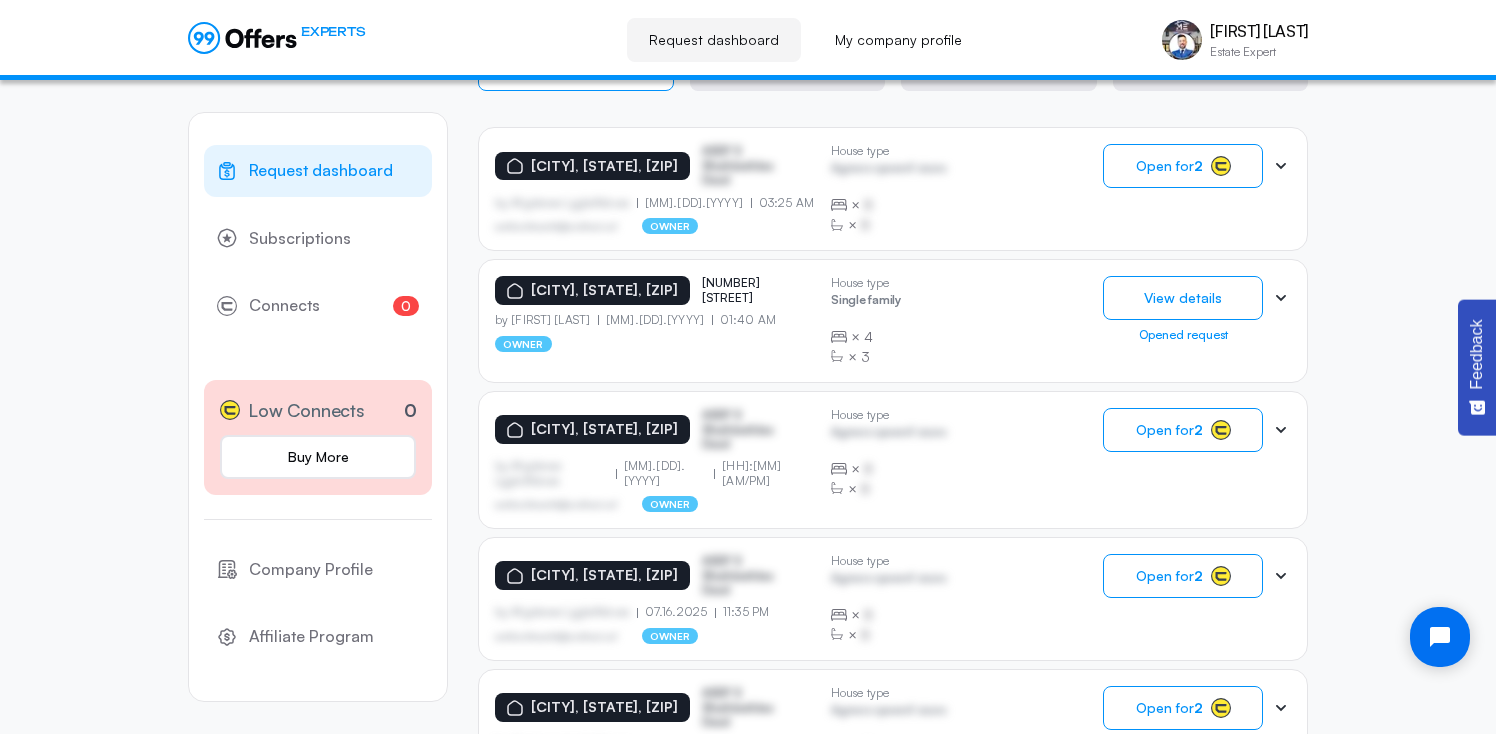 click 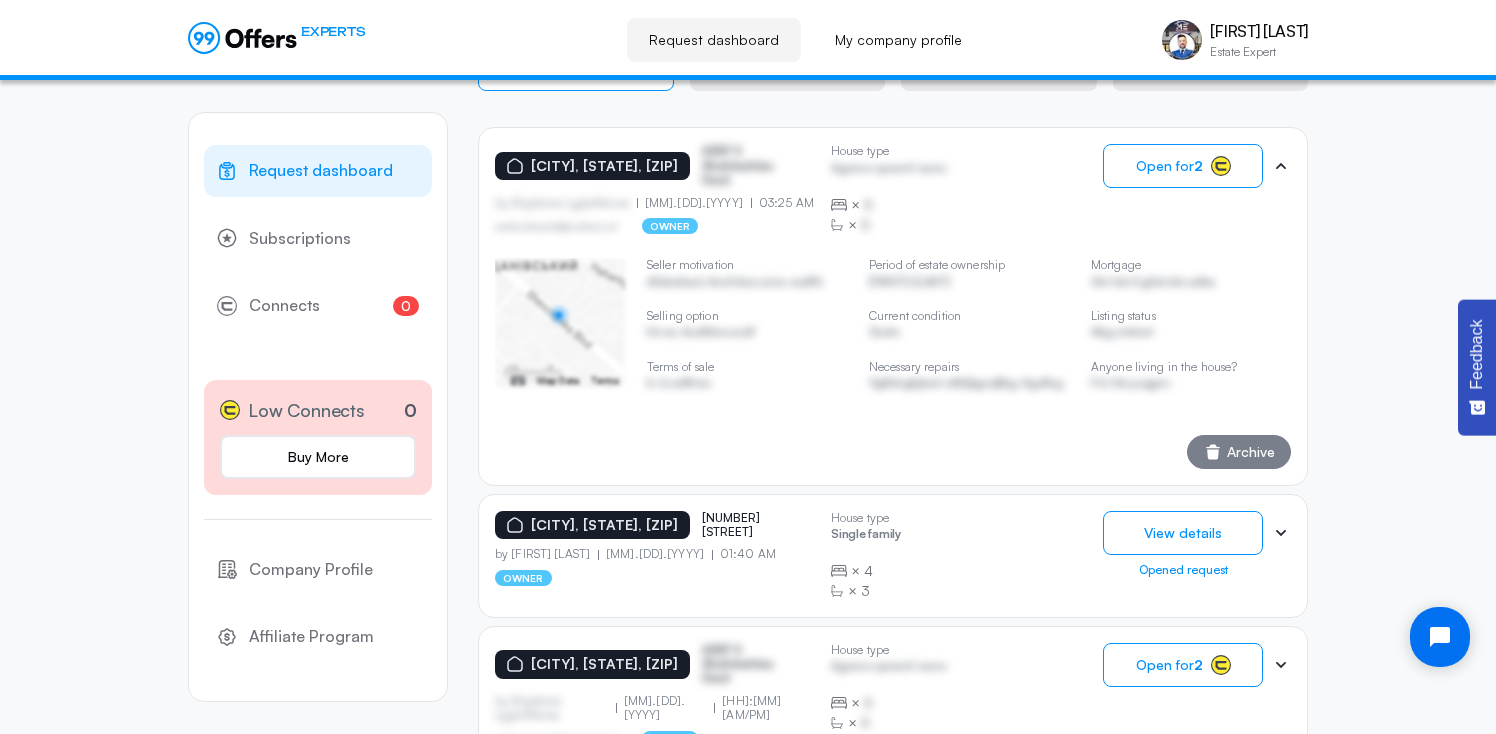 click on "Archive" 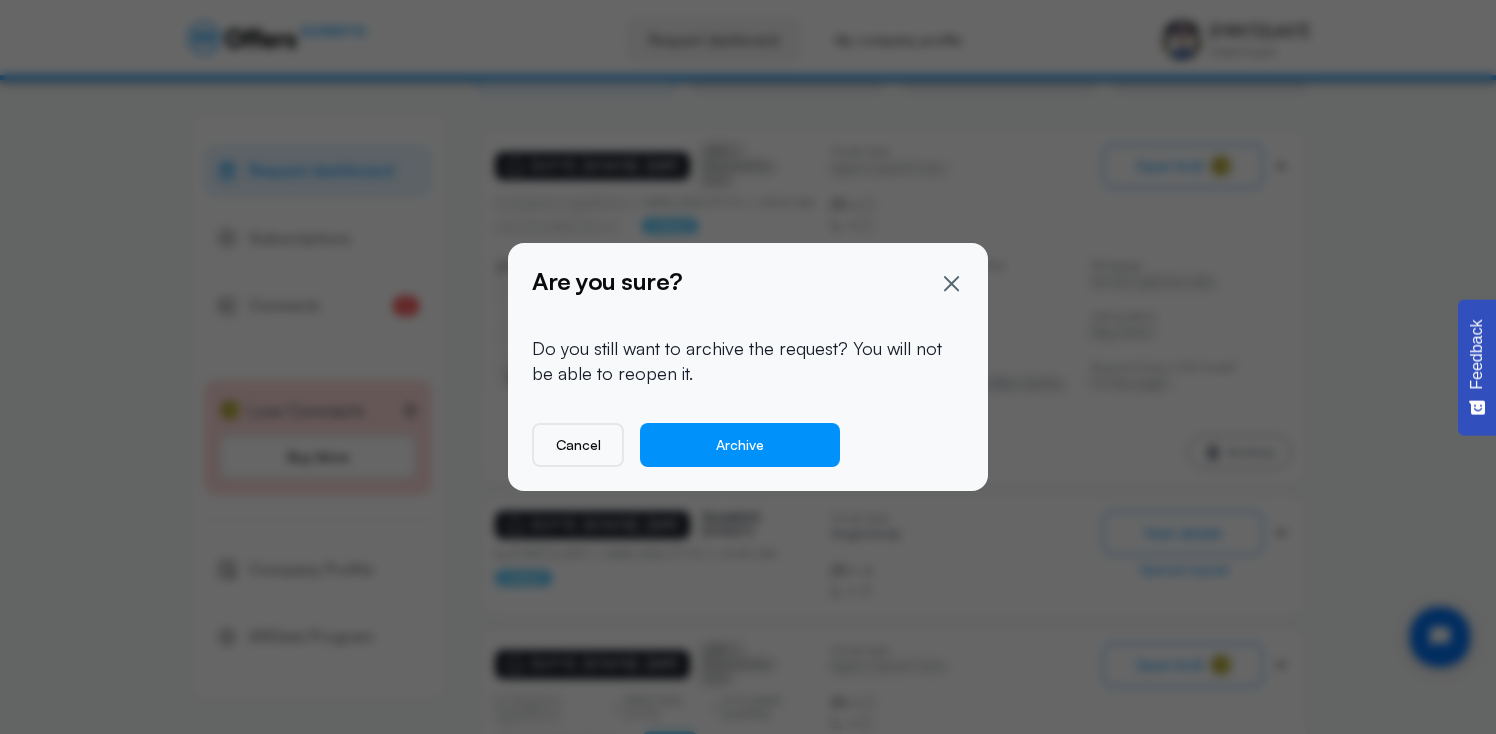 click 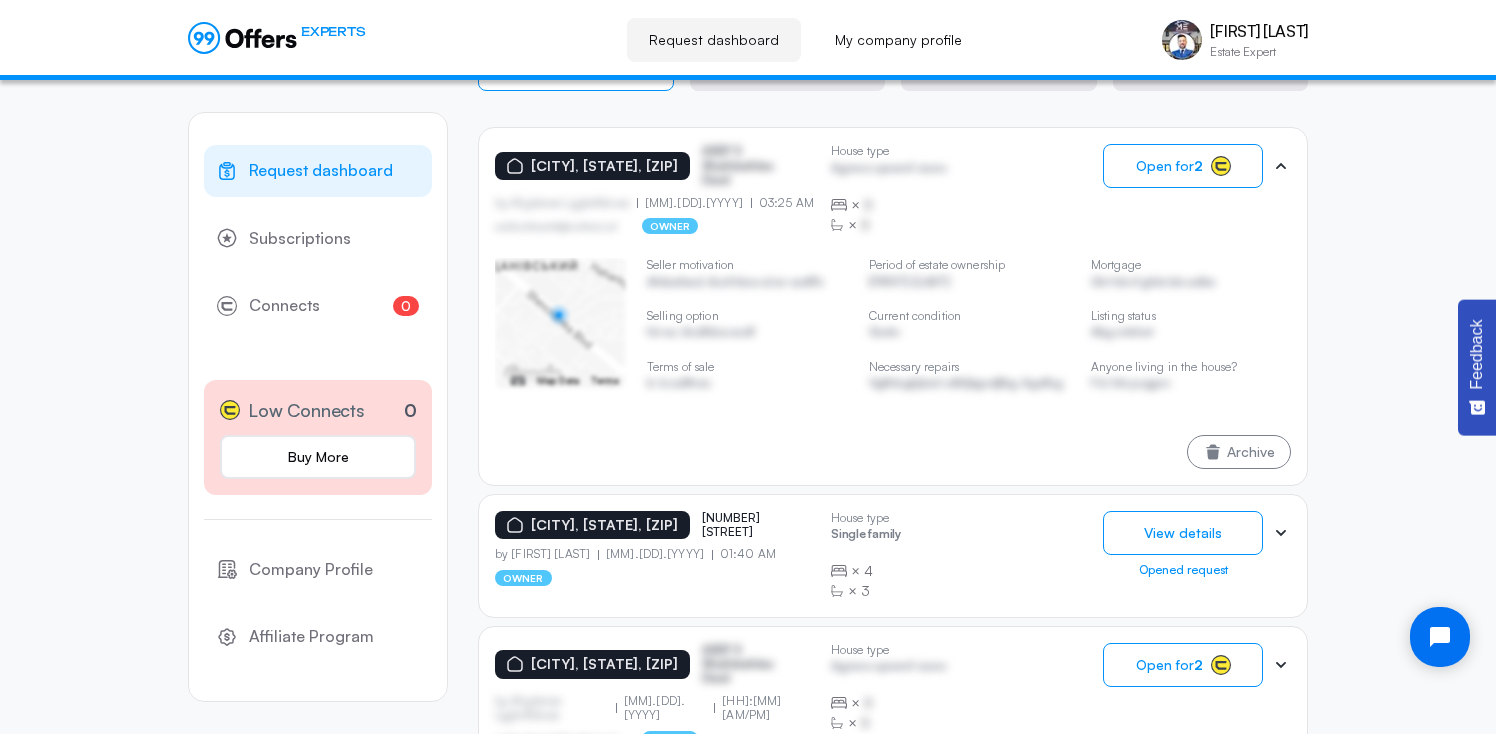 click 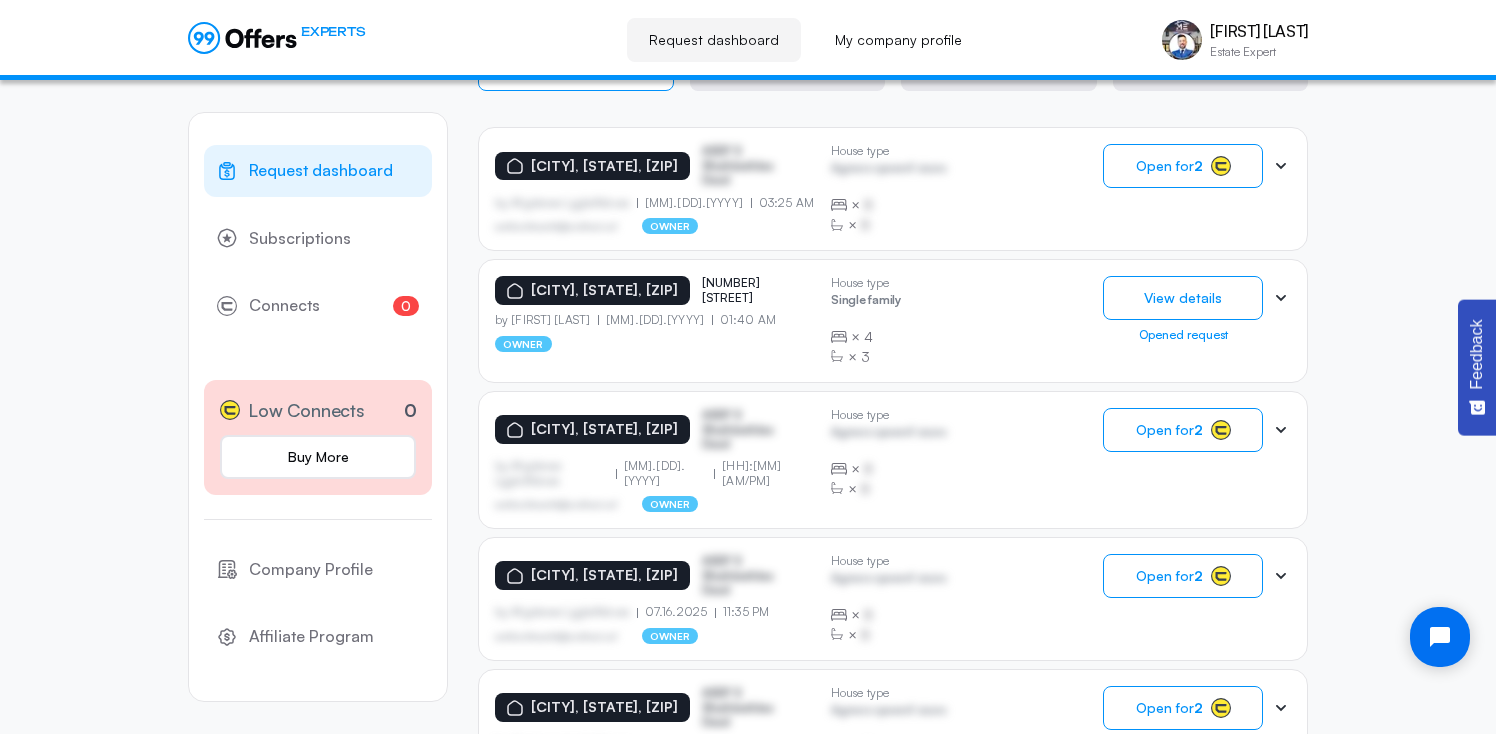 click 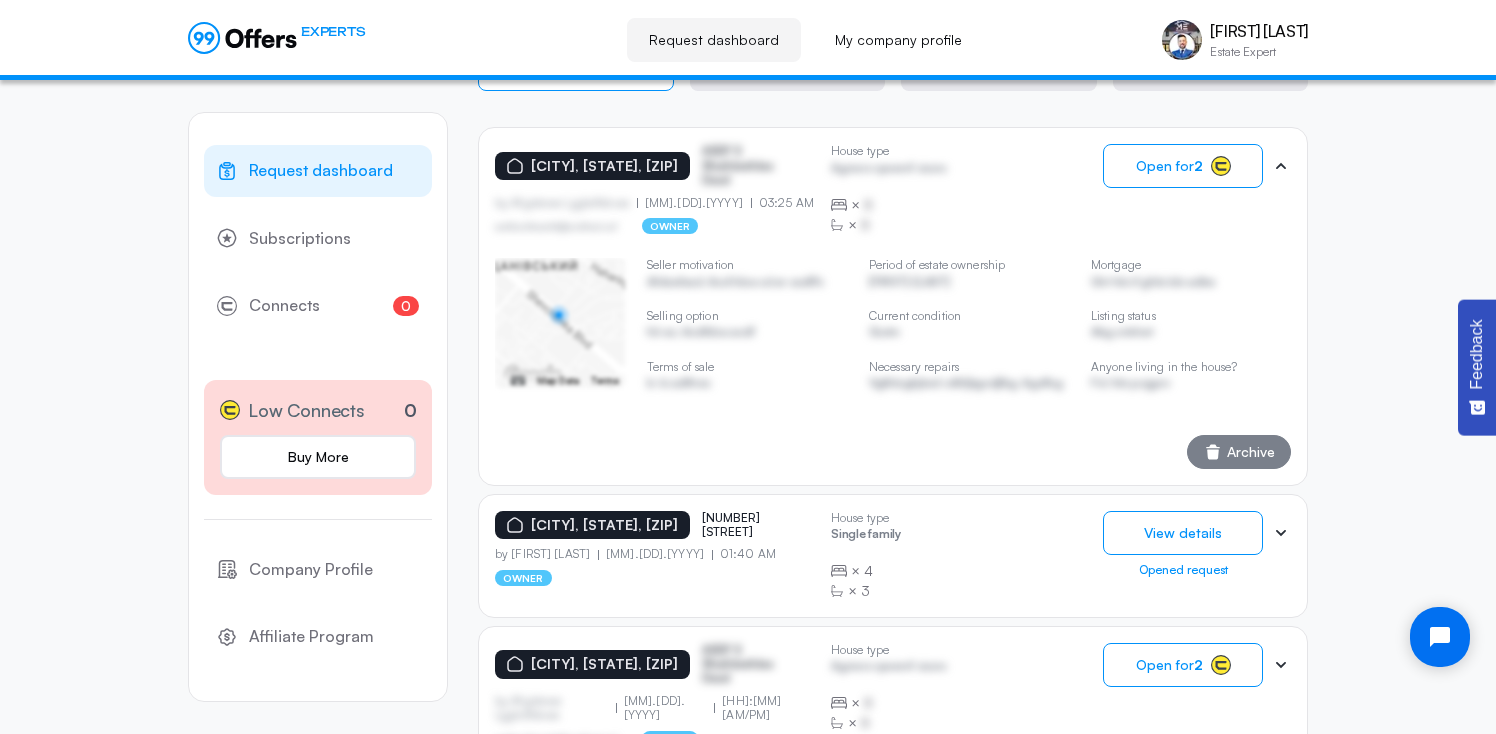 click on "Archive" 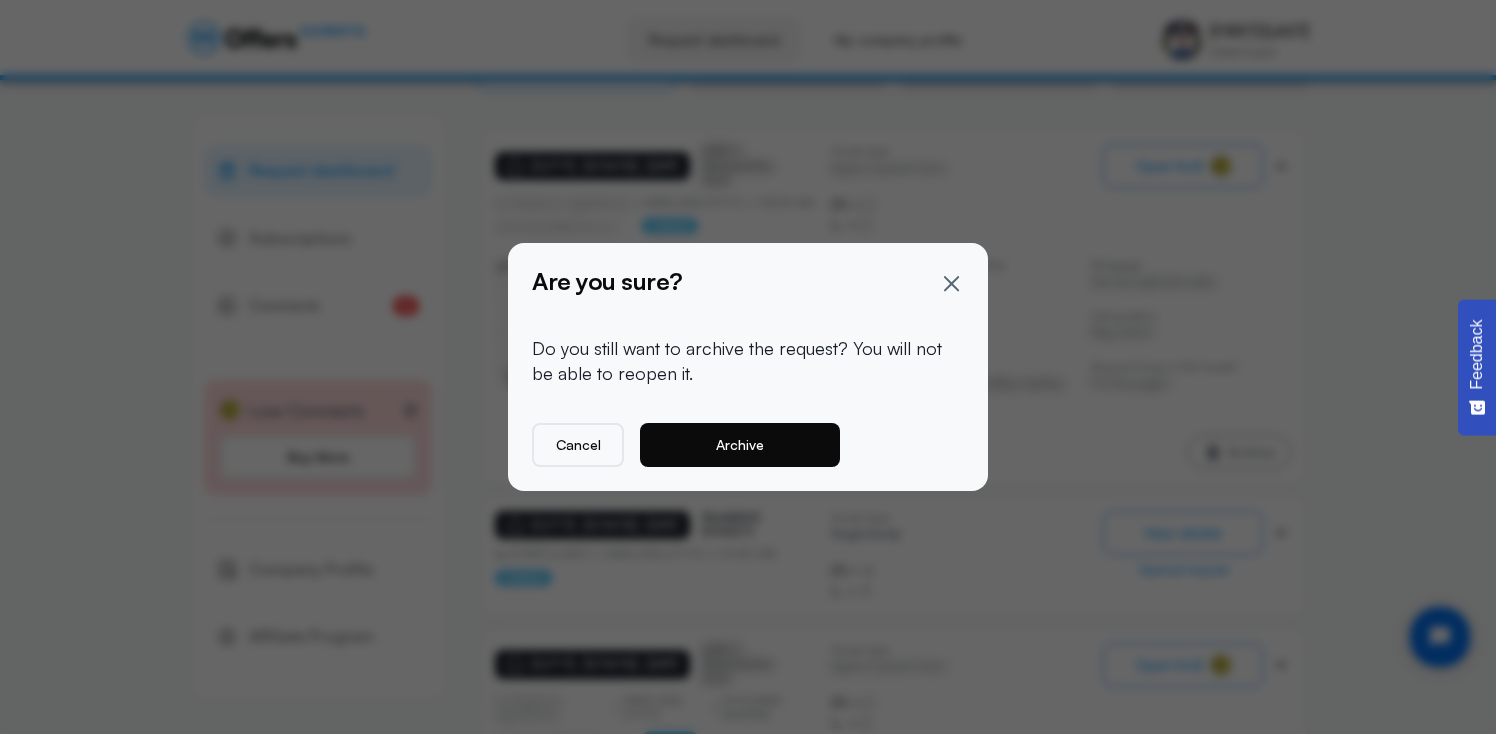click on "Archive" 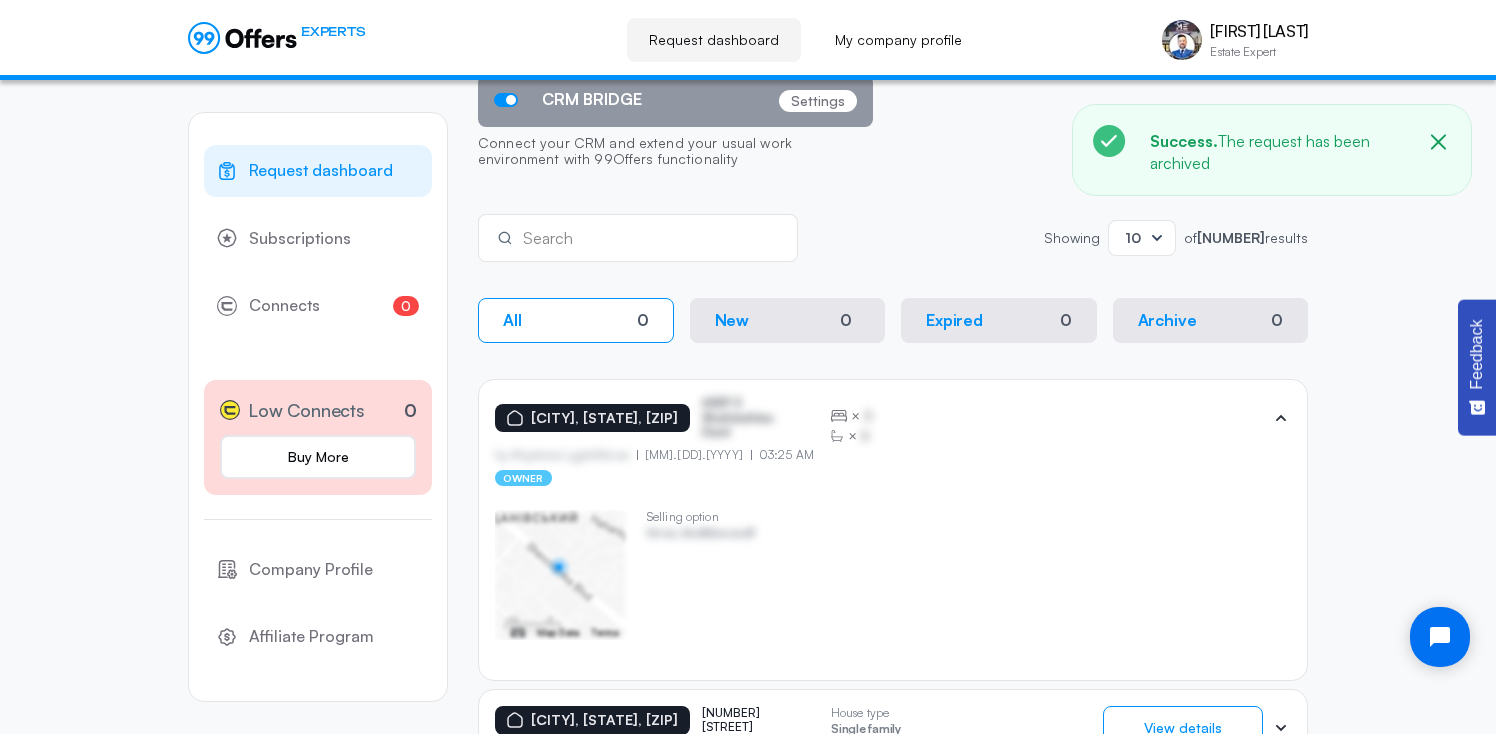 scroll, scrollTop: 208, scrollLeft: 0, axis: vertical 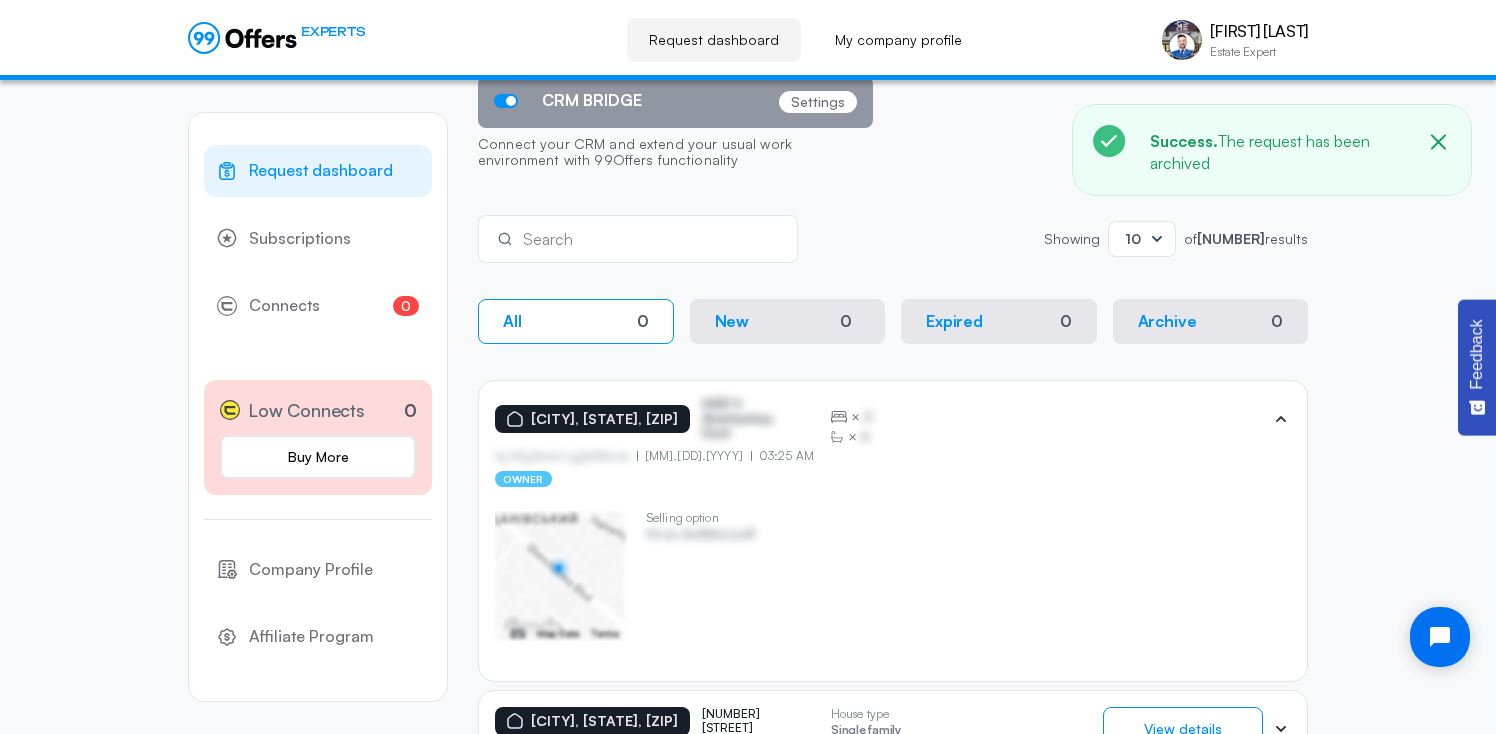 click 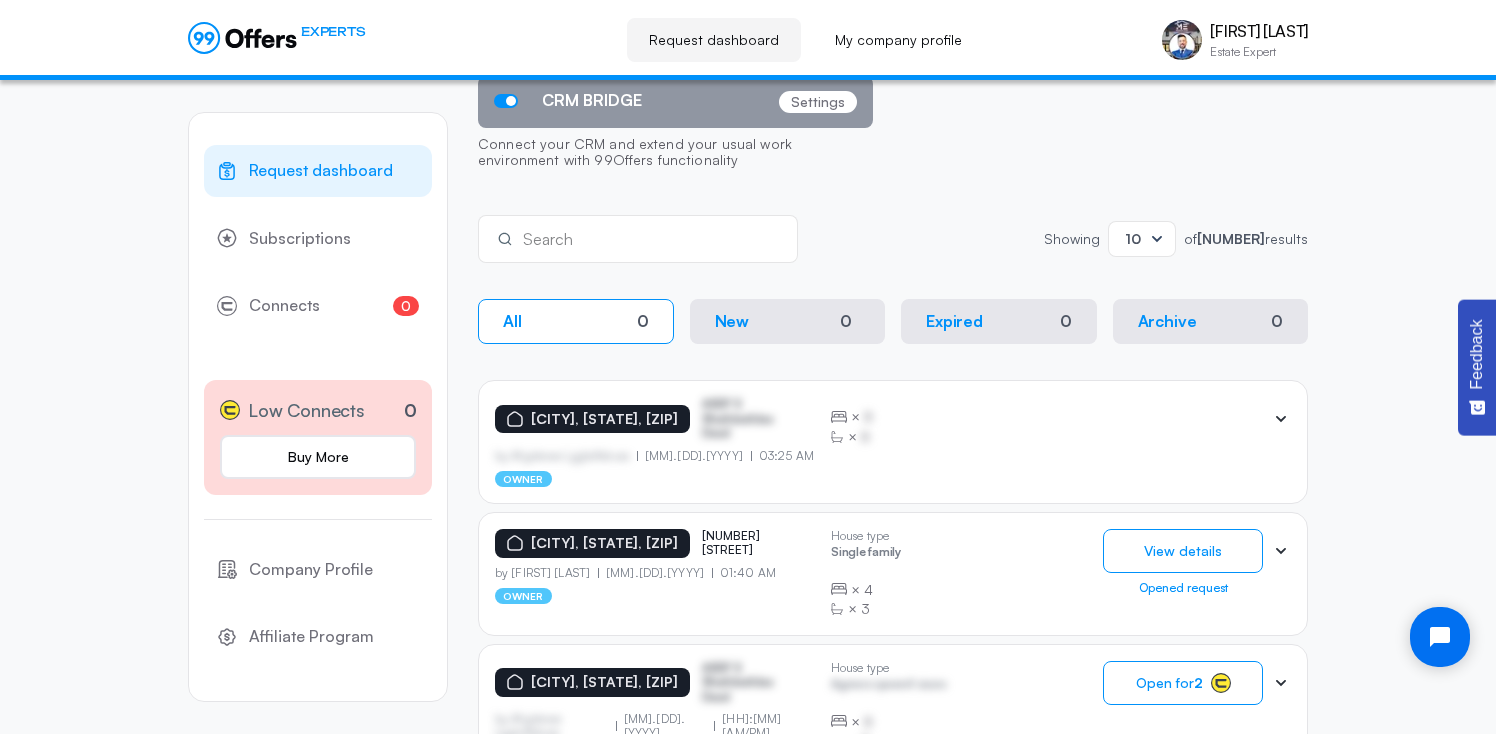 click 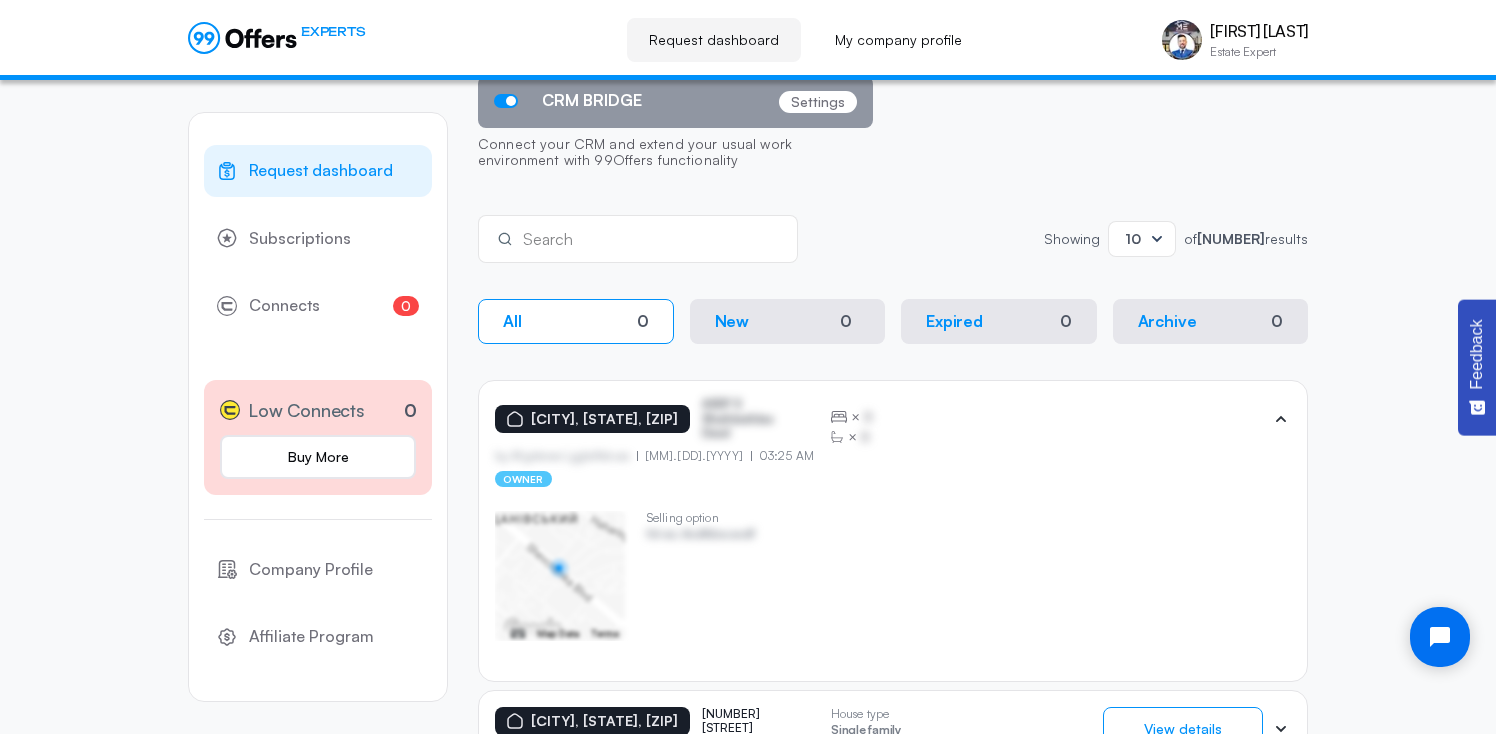 click 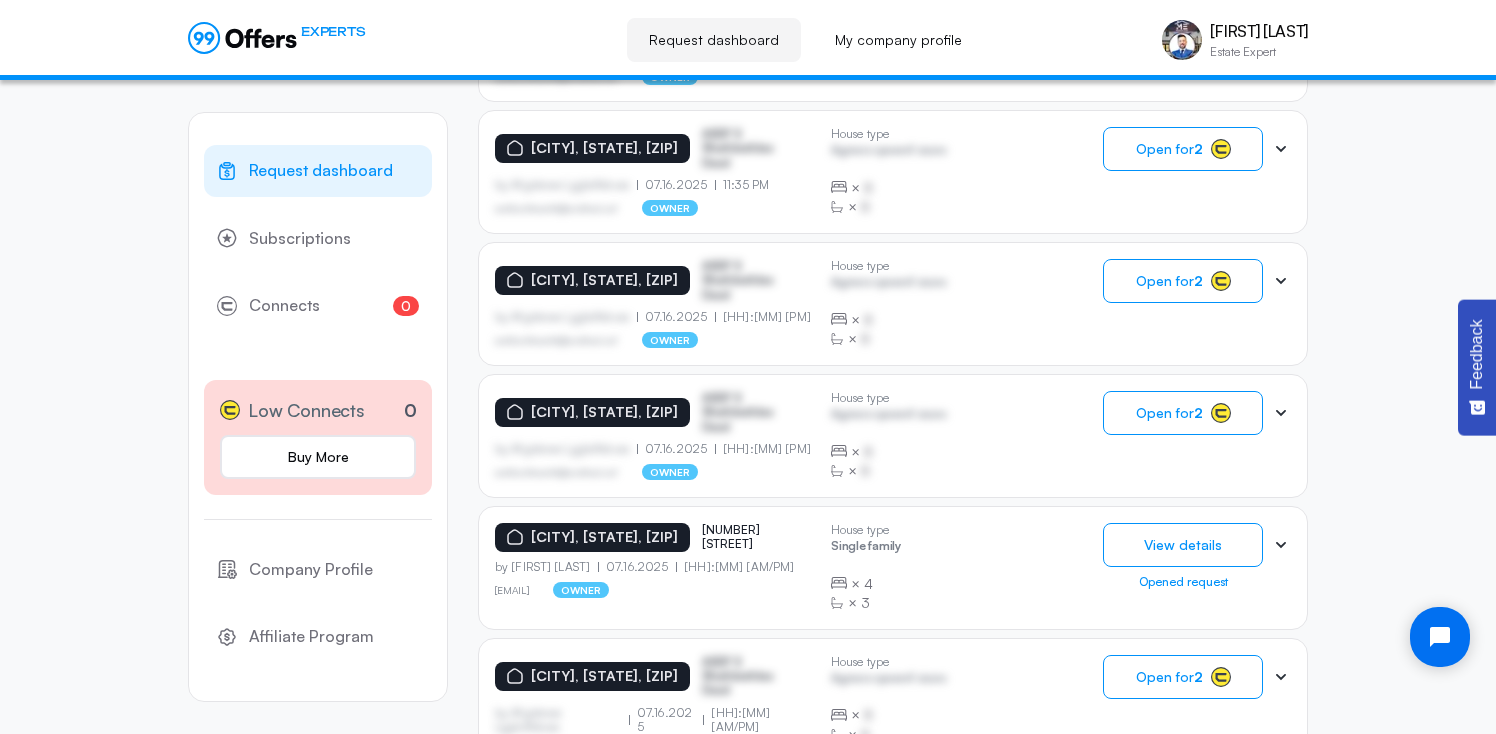 scroll, scrollTop: 890, scrollLeft: 0, axis: vertical 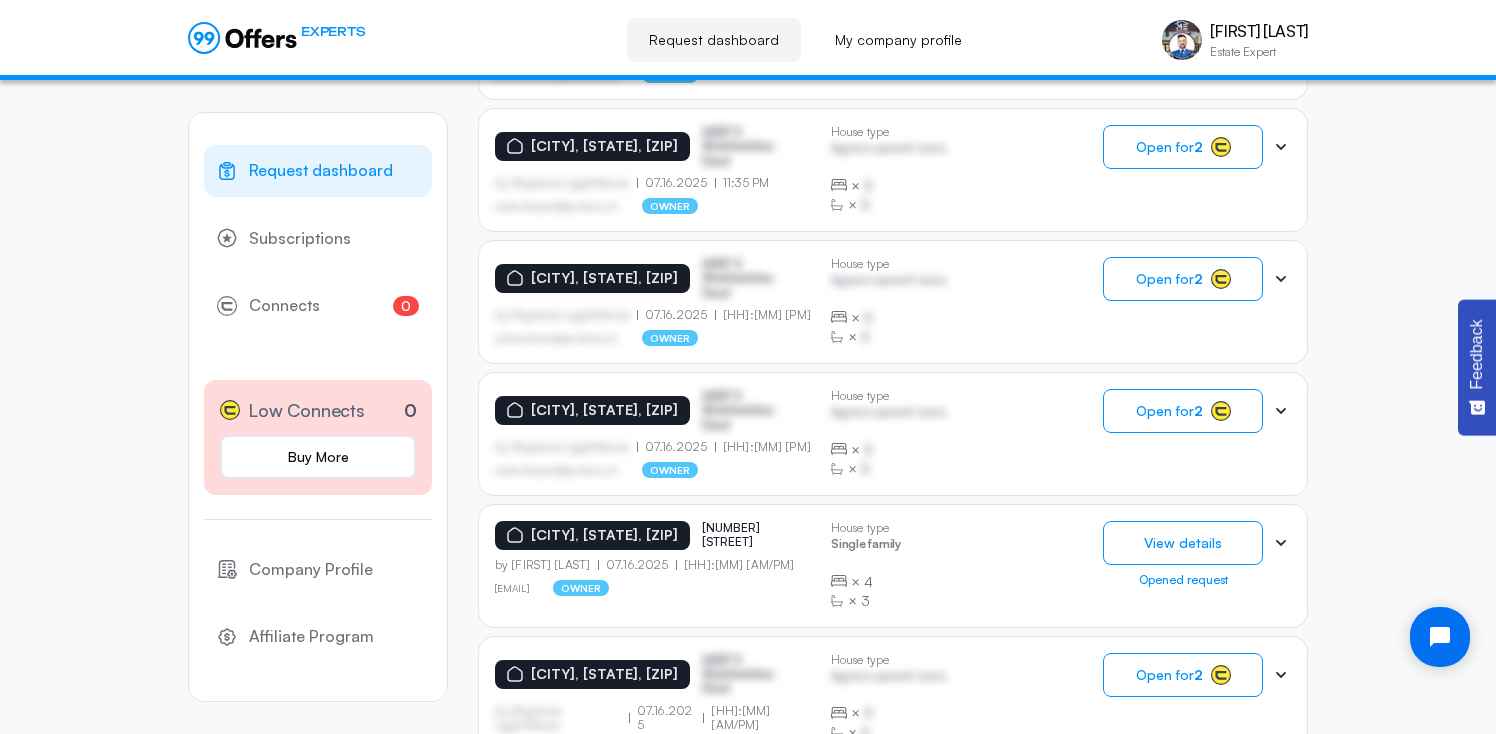 click 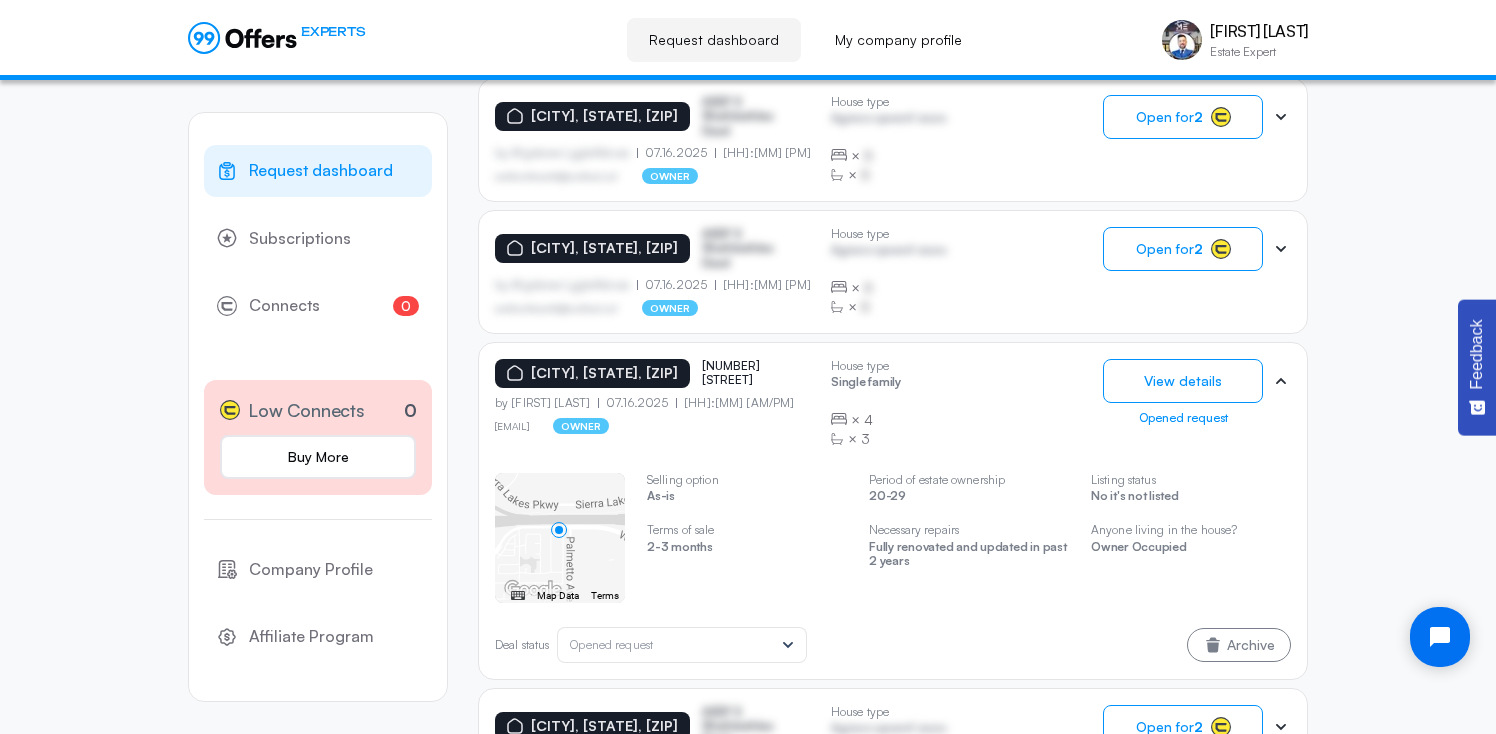 scroll, scrollTop: 1057, scrollLeft: 0, axis: vertical 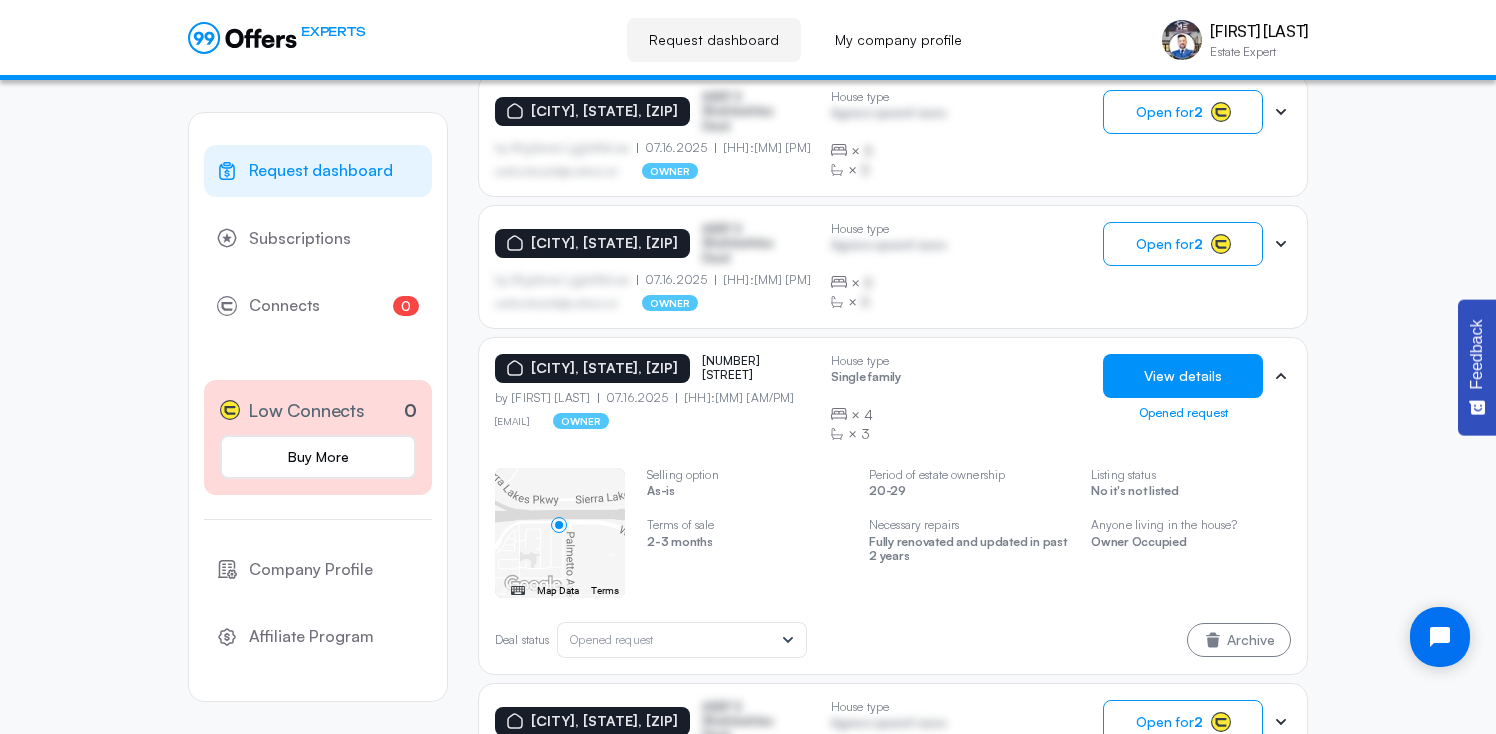click on "View details" 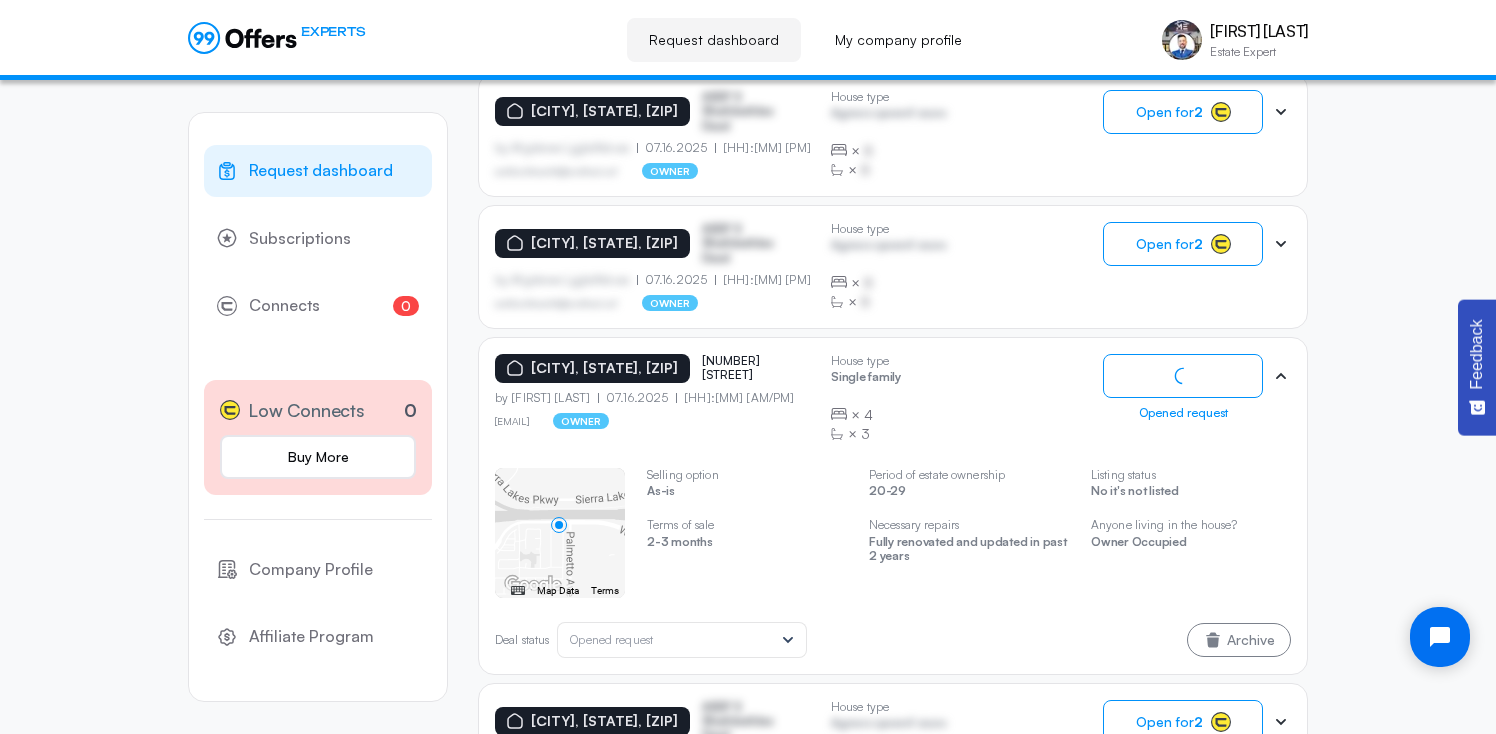 scroll, scrollTop: 0, scrollLeft: 0, axis: both 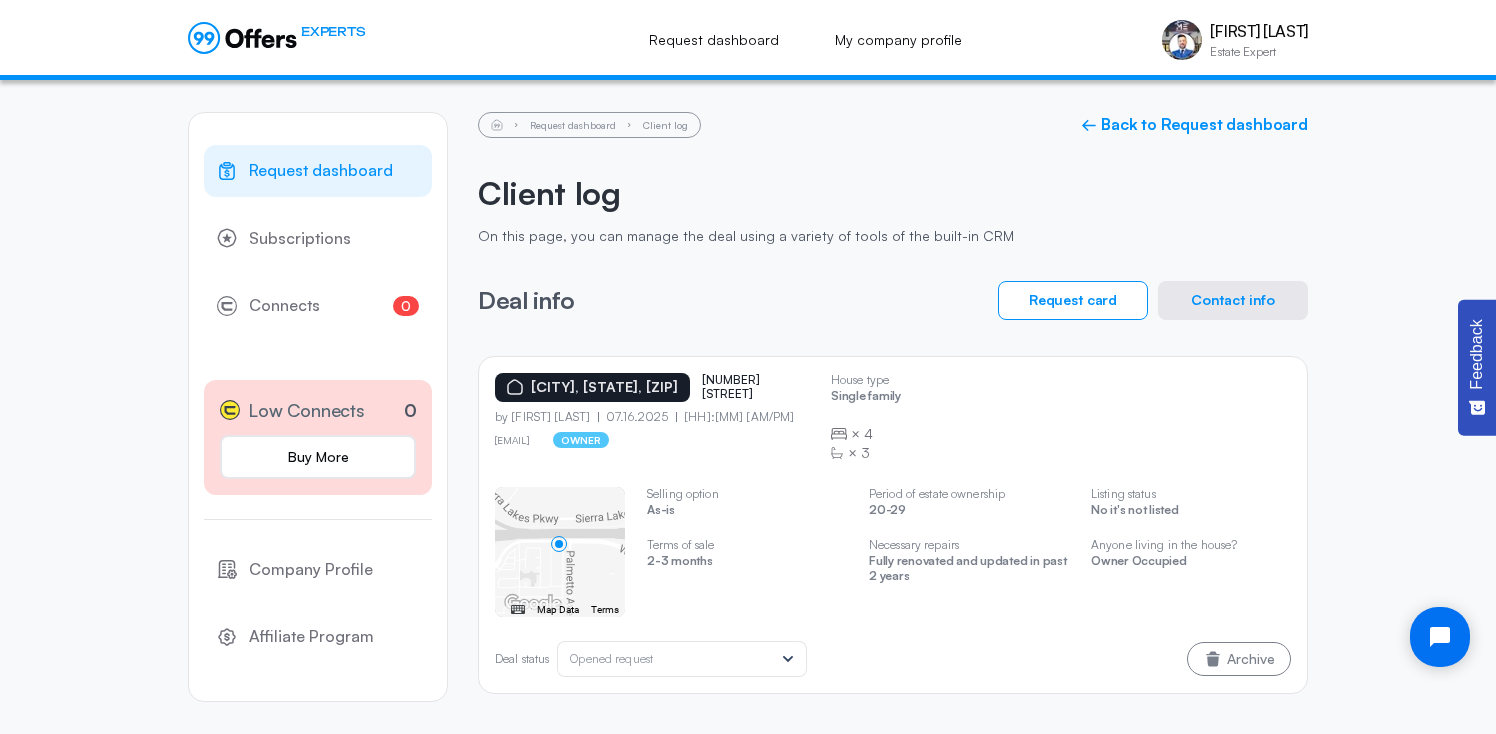 click on "Contact info" 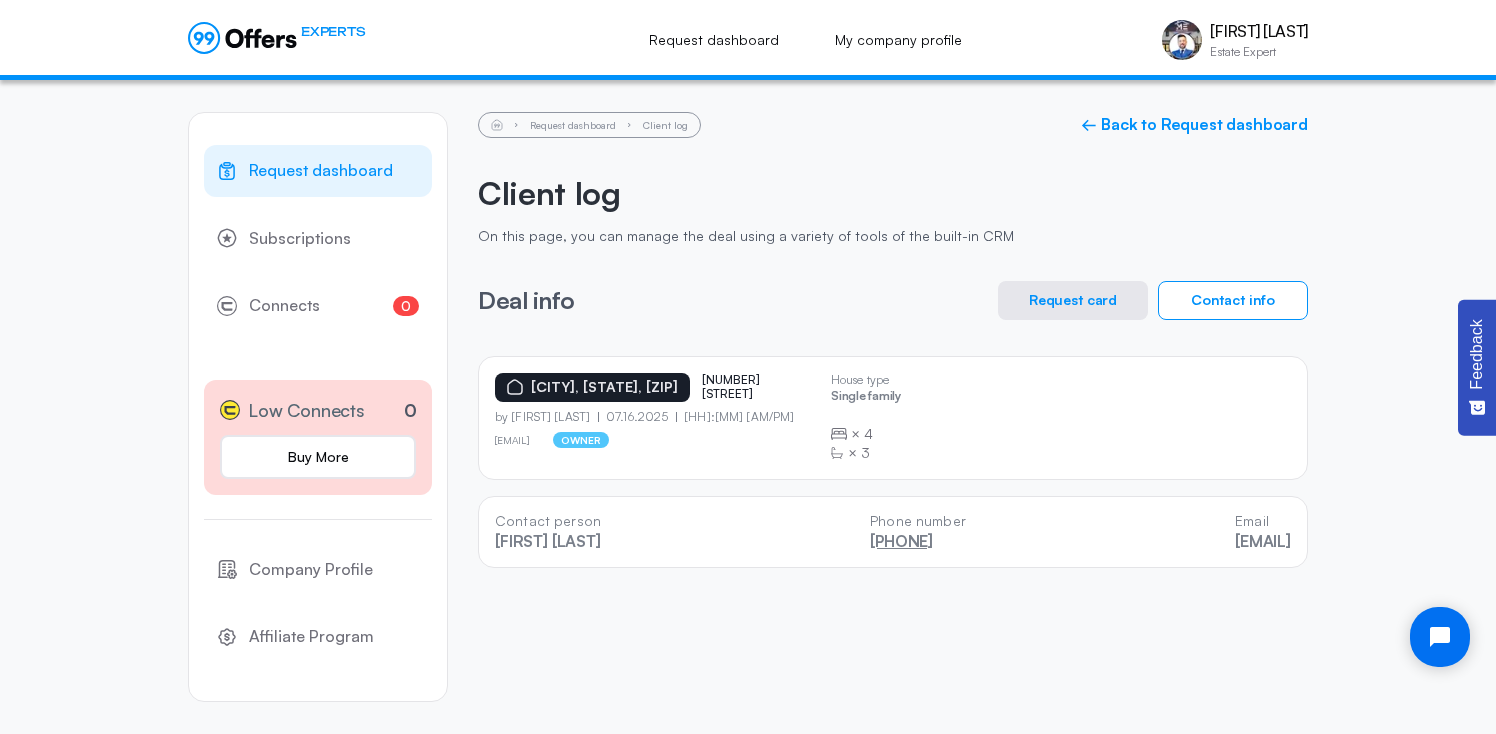 drag, startPoint x: 975, startPoint y: 542, endPoint x: 828, endPoint y: 547, distance: 147.085 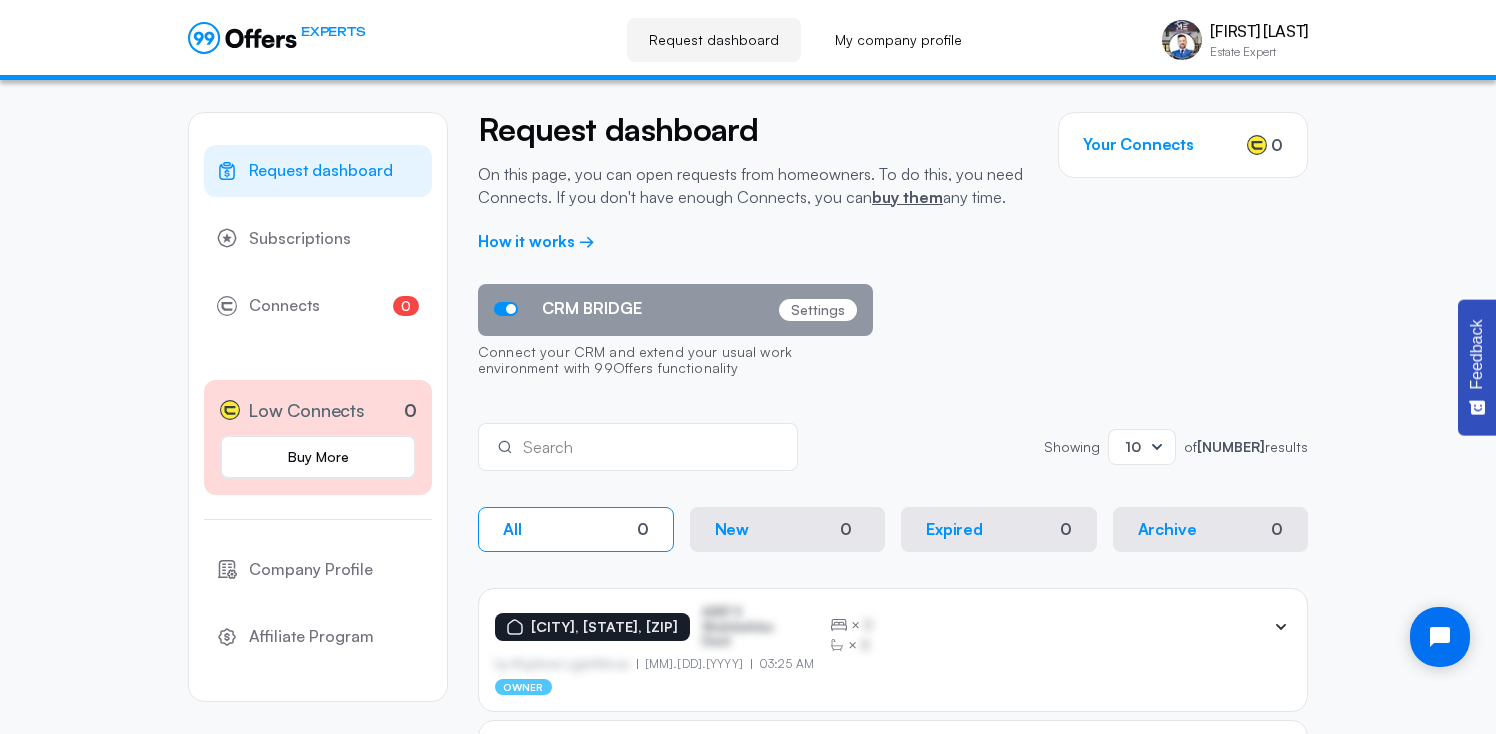 click on "Settings" 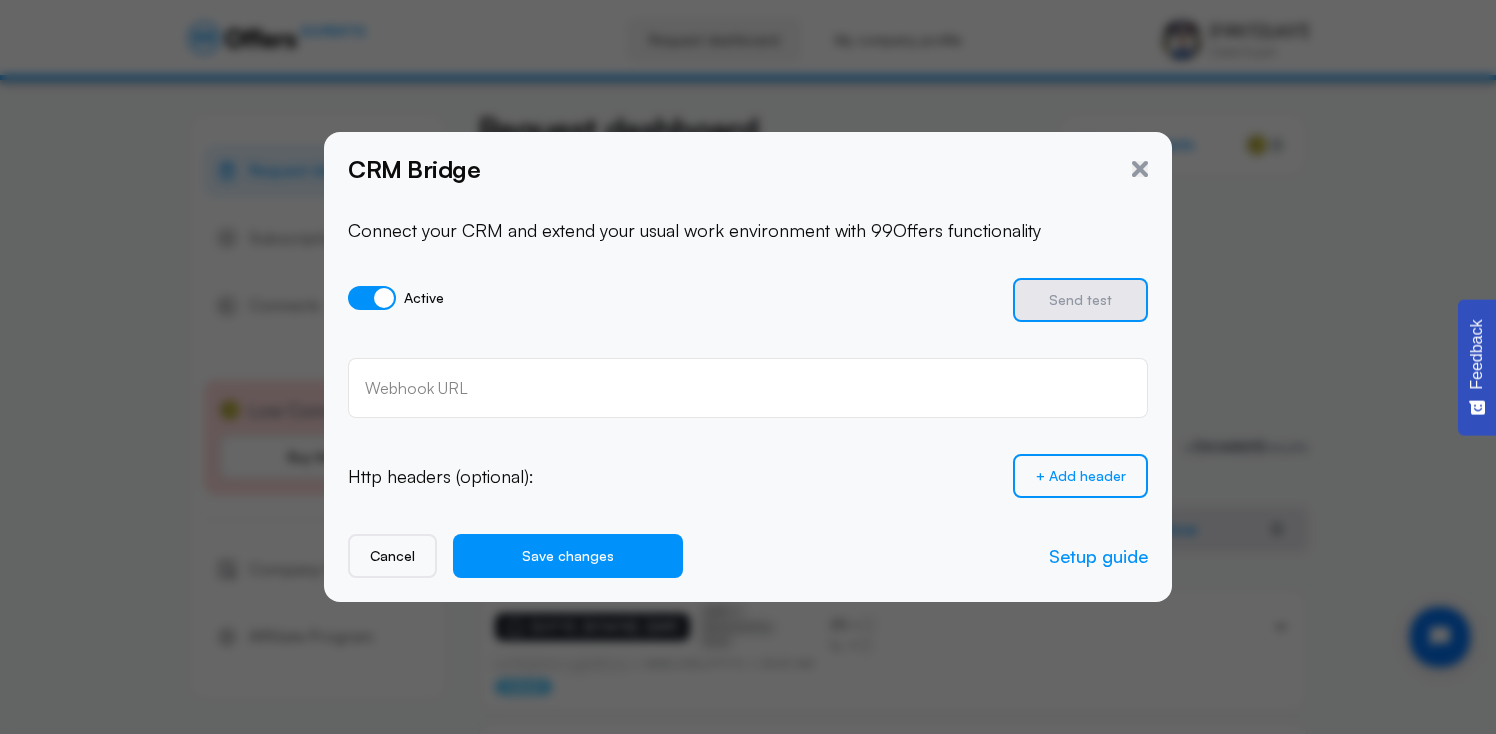 click on "Webhook URL" 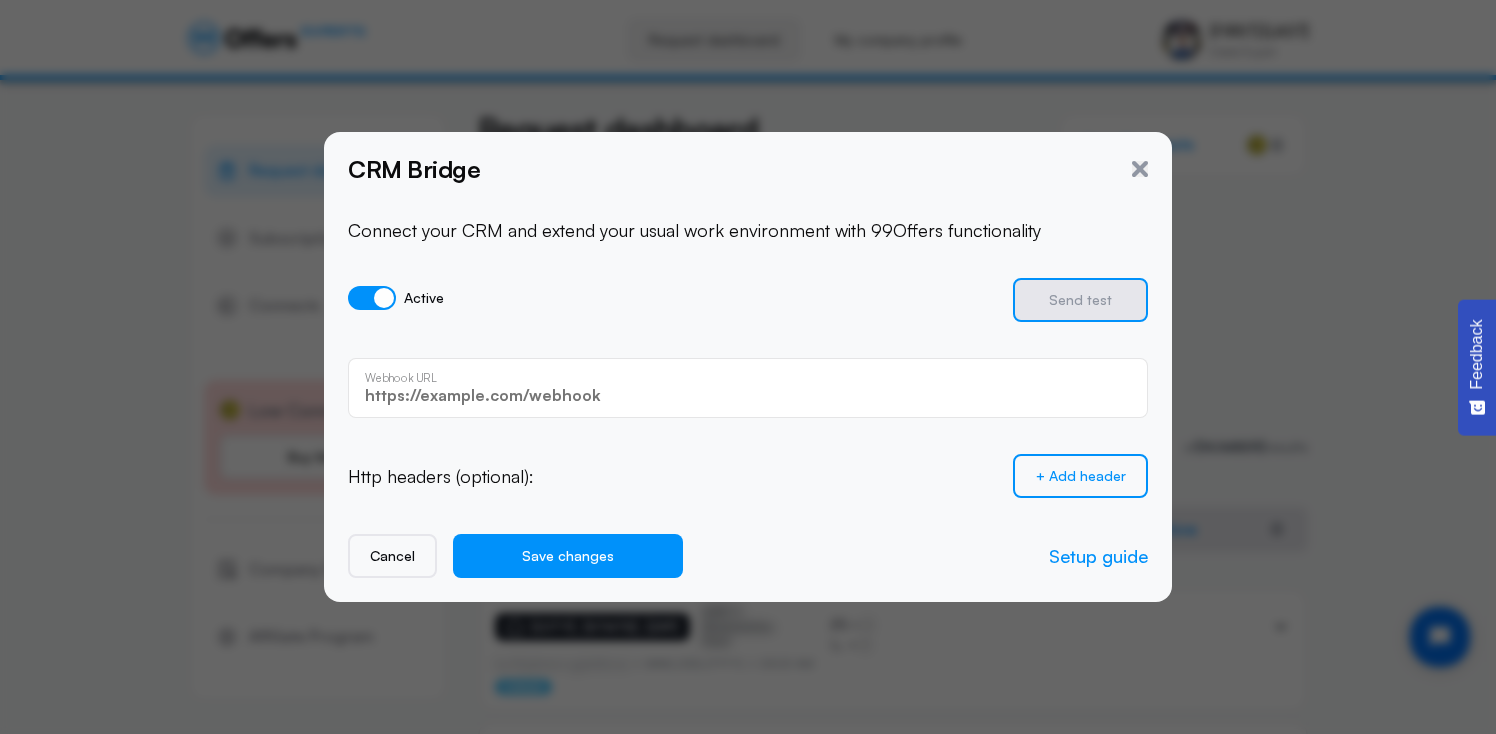 click 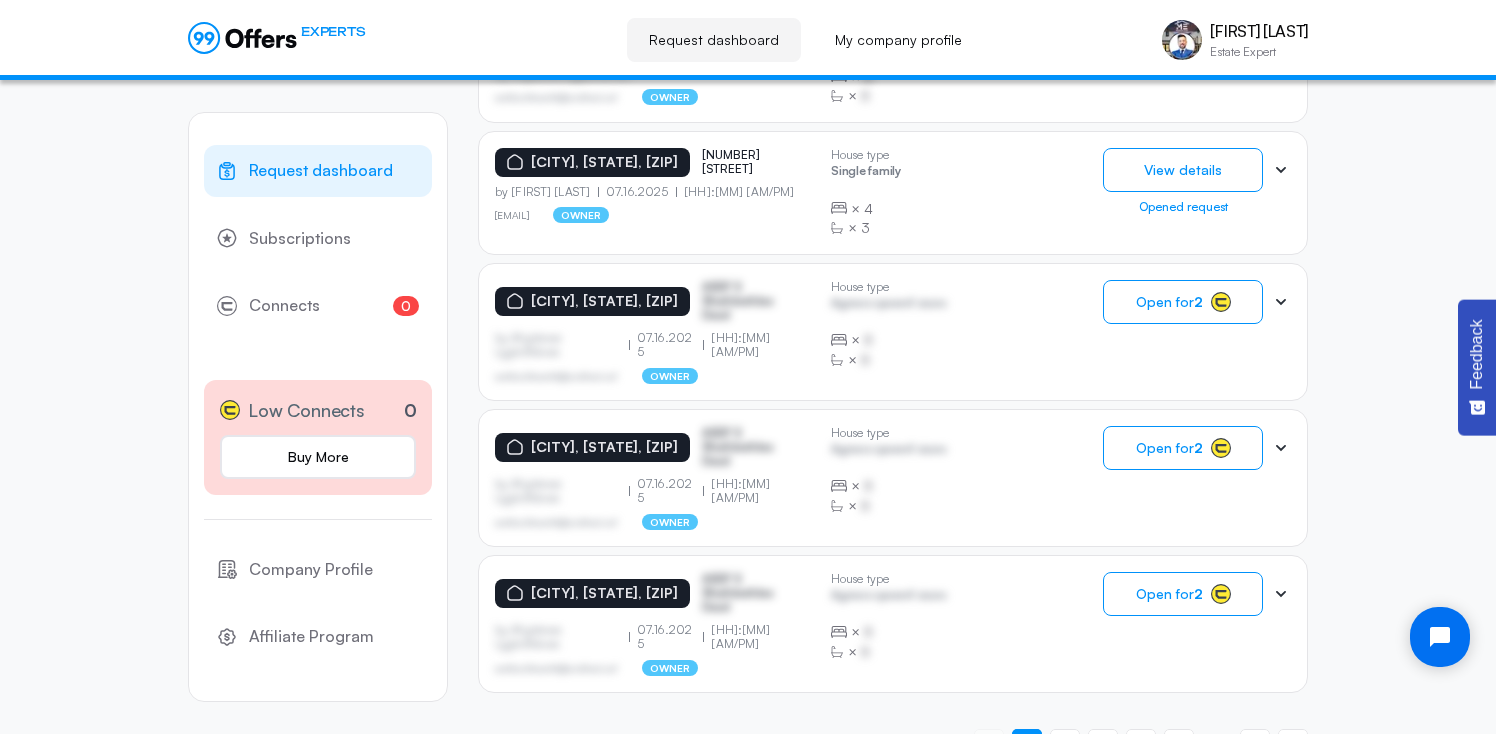 scroll, scrollTop: 1273, scrollLeft: 0, axis: vertical 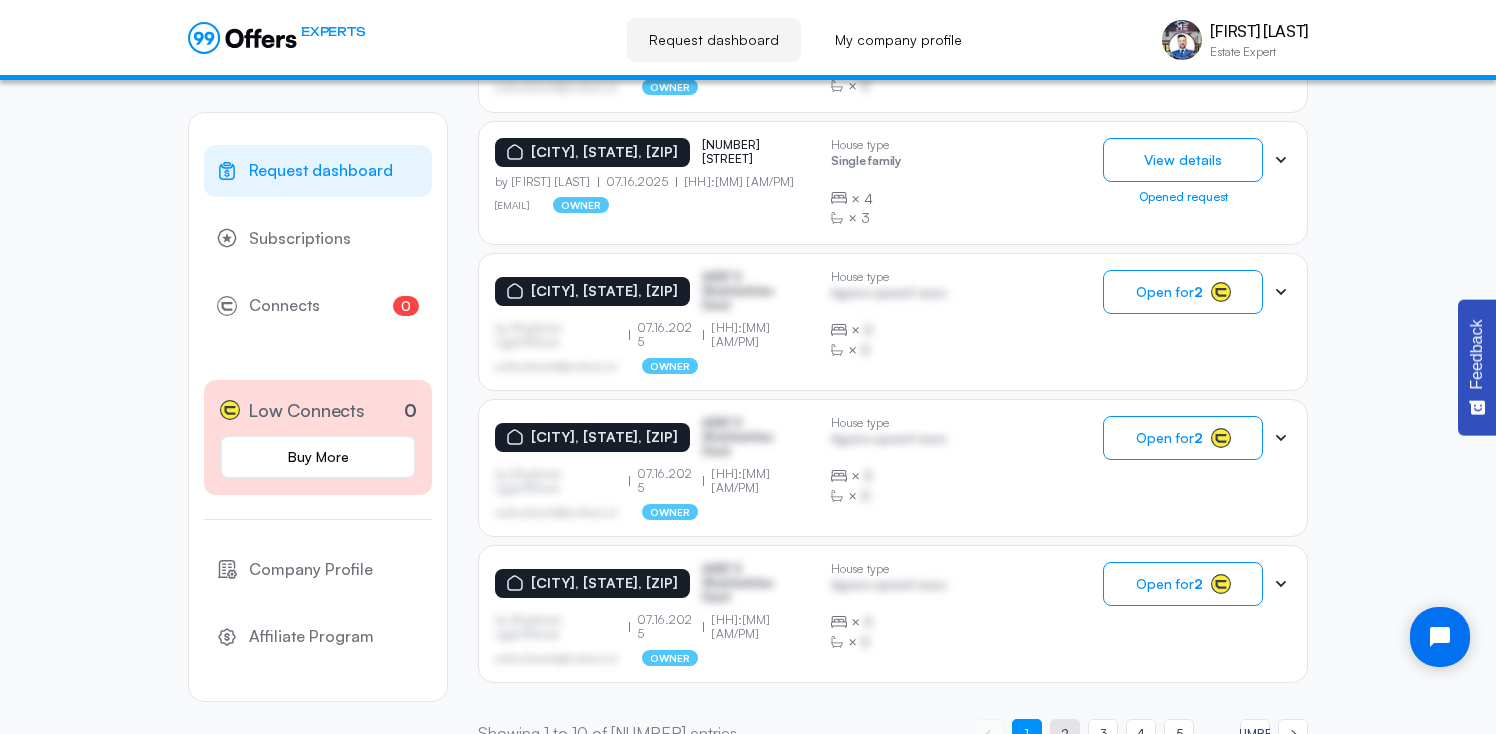 click on "page  2" 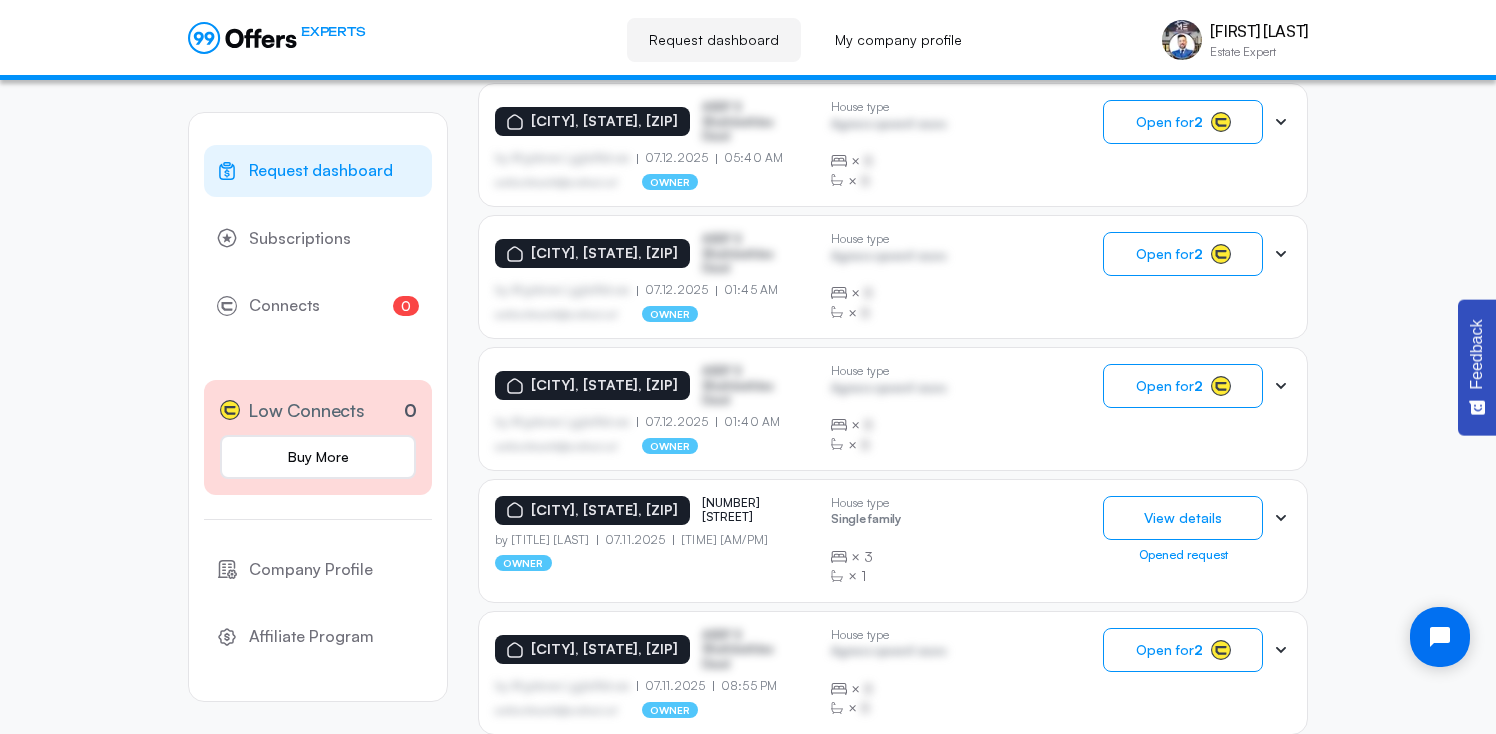 scroll, scrollTop: 1173, scrollLeft: 0, axis: vertical 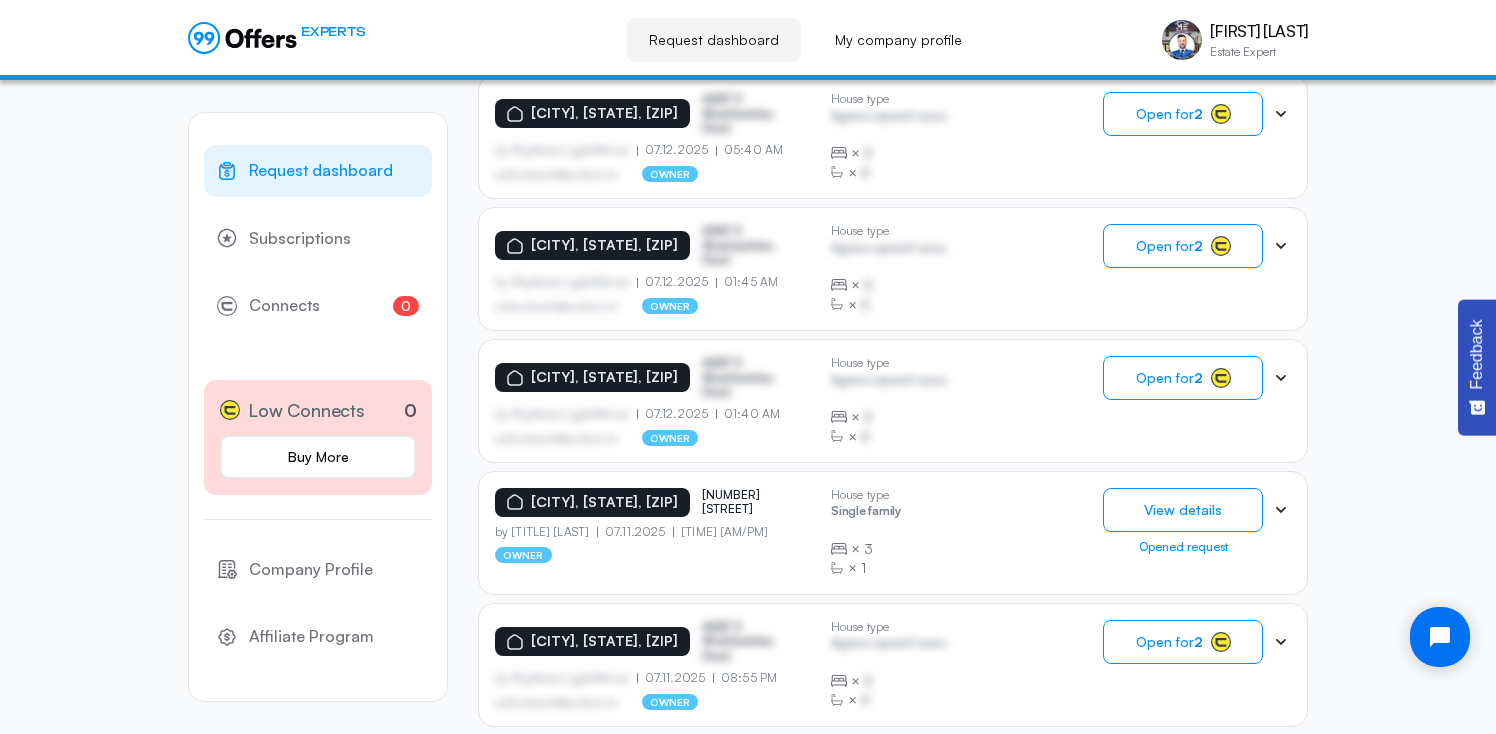 click 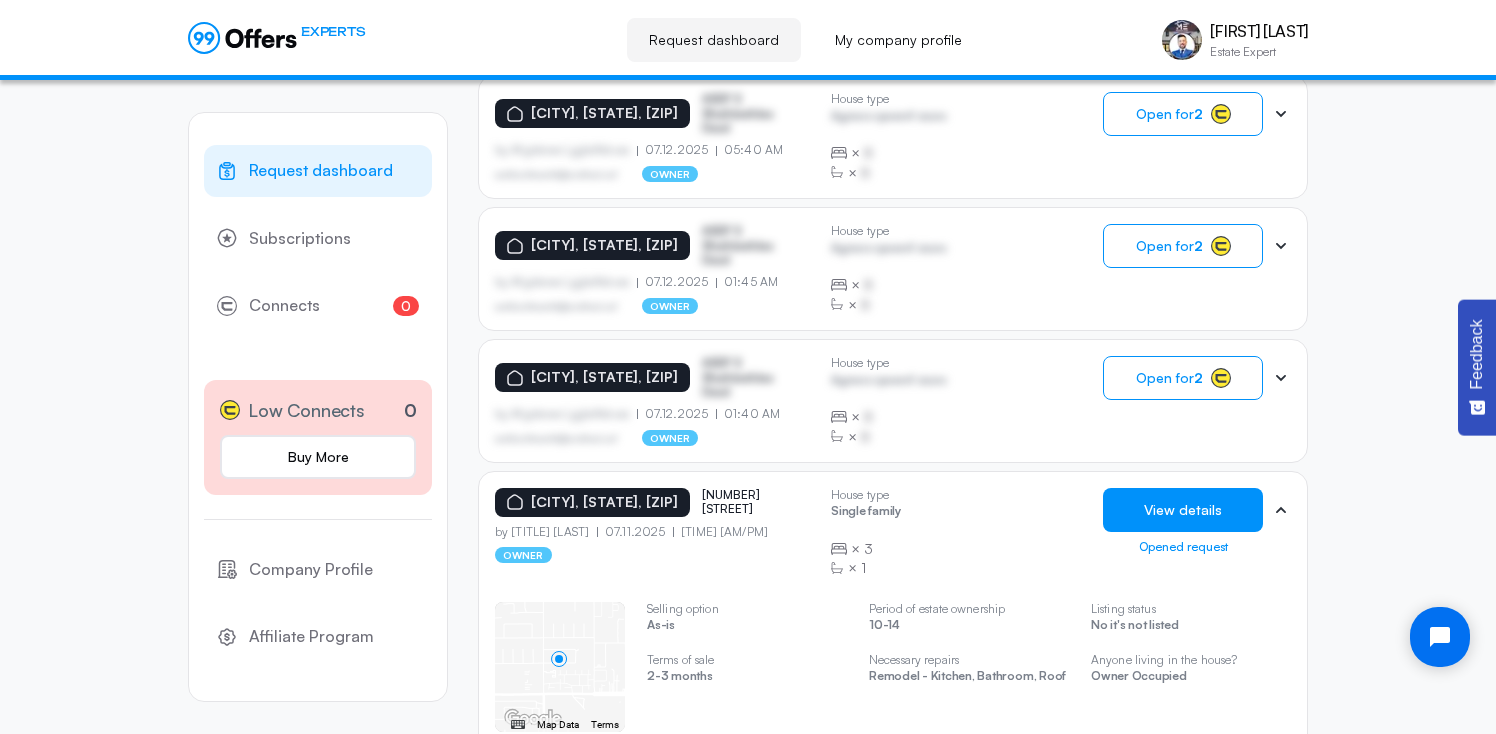 click on "View details" 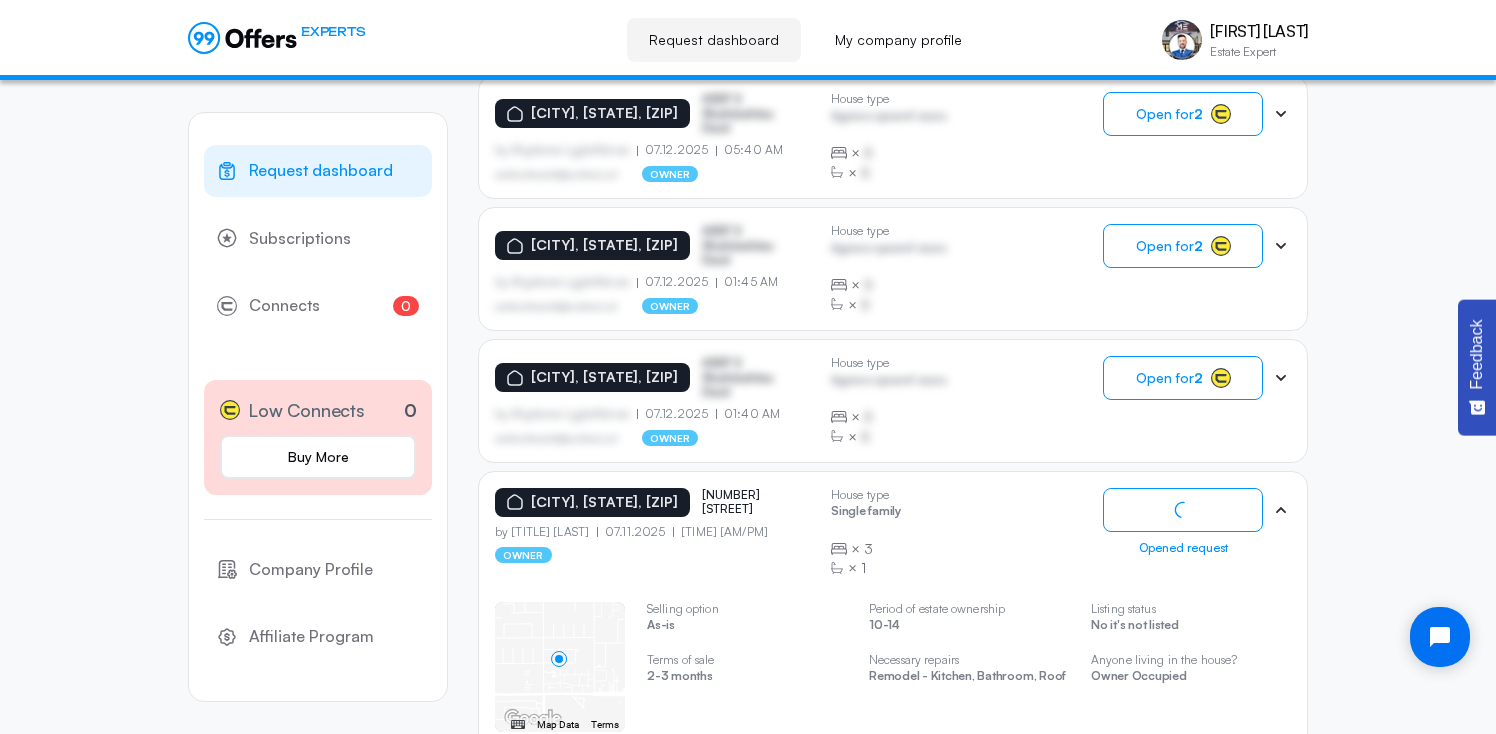 scroll, scrollTop: 0, scrollLeft: 0, axis: both 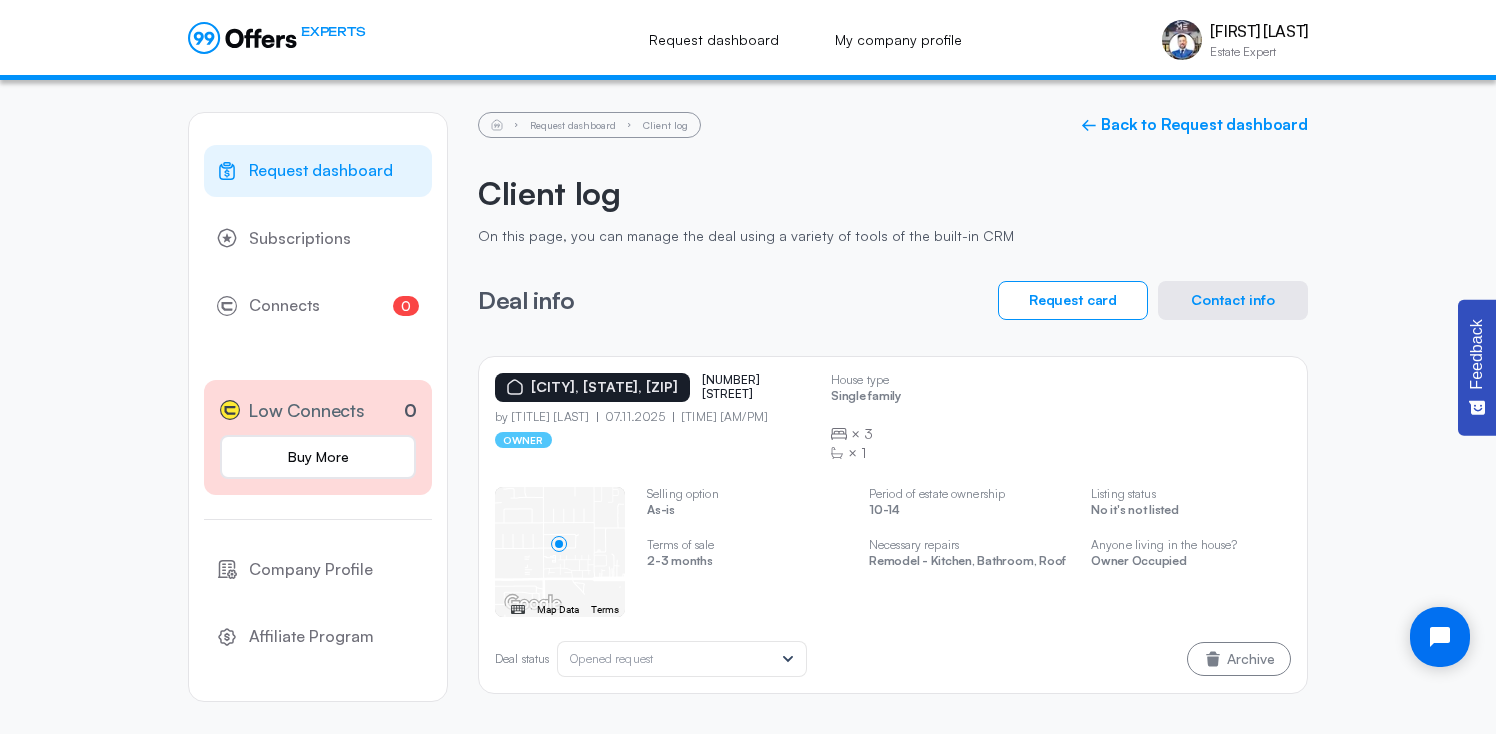 click on "Contact info" 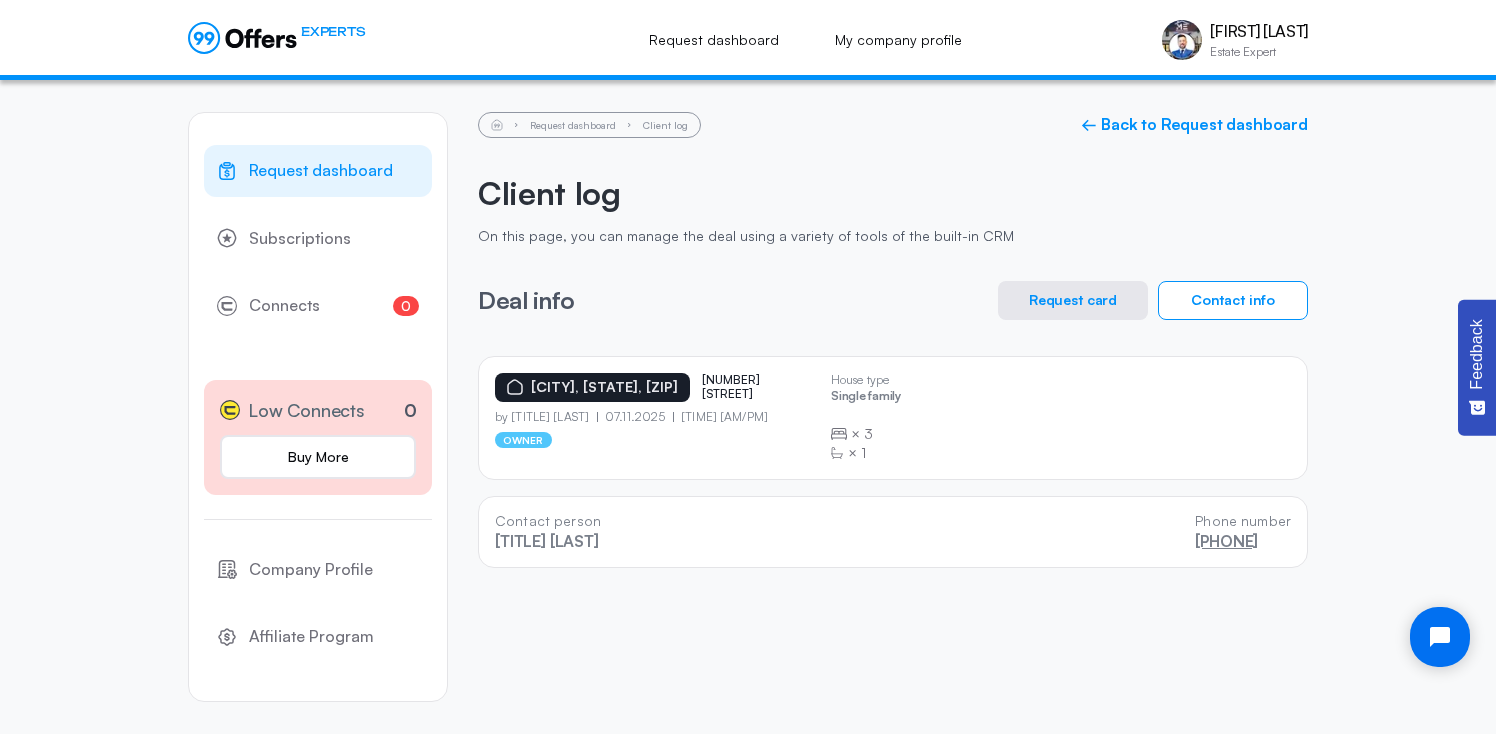 drag, startPoint x: 1293, startPoint y: 539, endPoint x: 1169, endPoint y: 548, distance: 124.32619 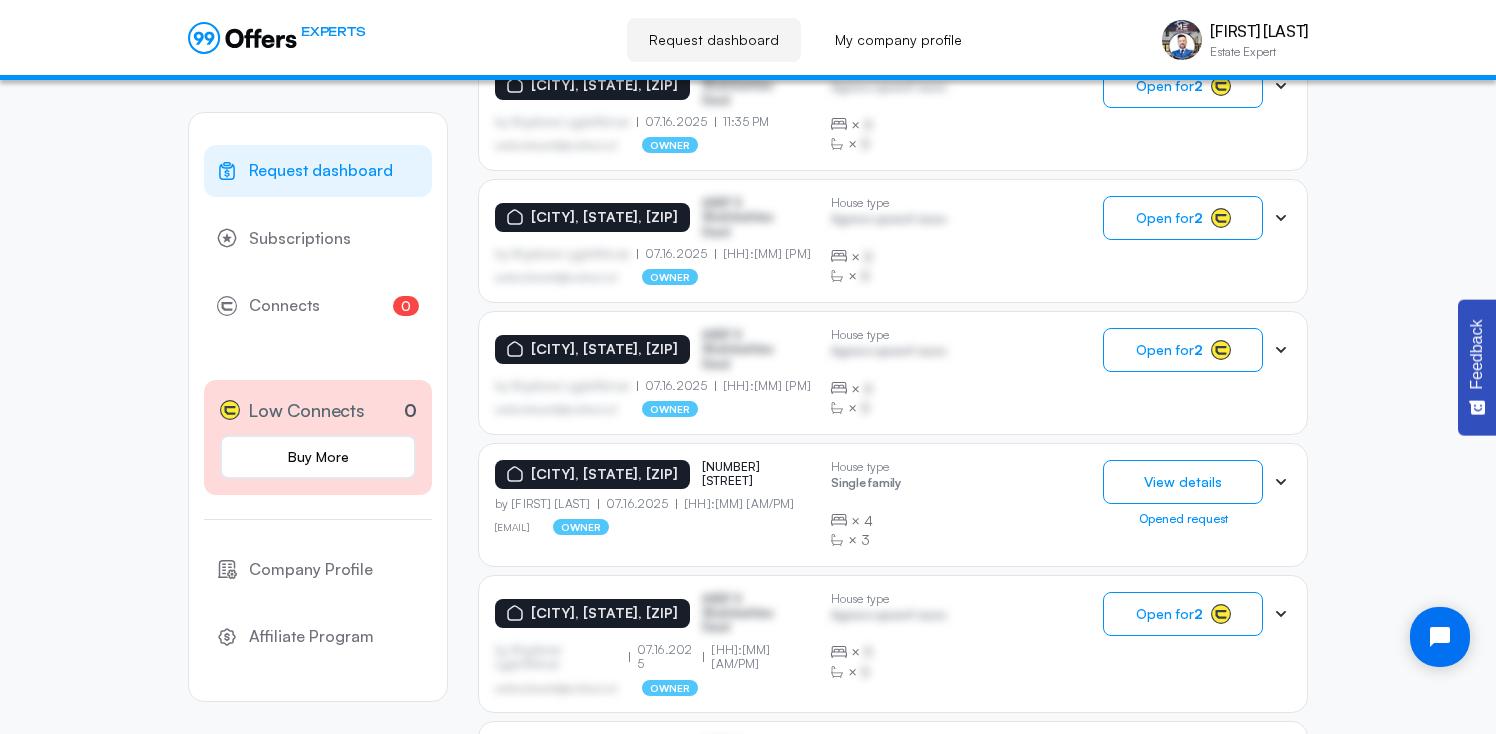 scroll, scrollTop: 955, scrollLeft: 0, axis: vertical 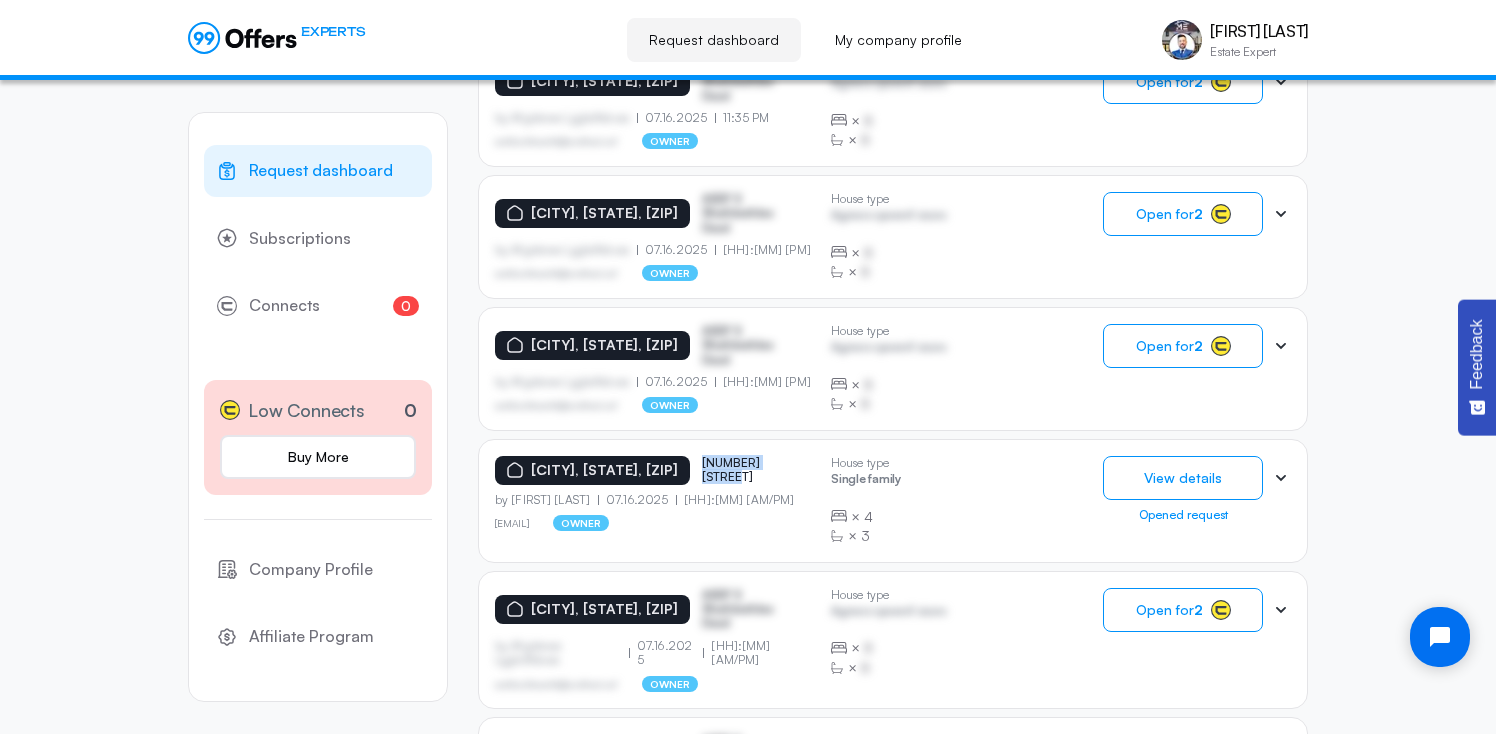 drag, startPoint x: 681, startPoint y: 464, endPoint x: 770, endPoint y: 463, distance: 89.005615 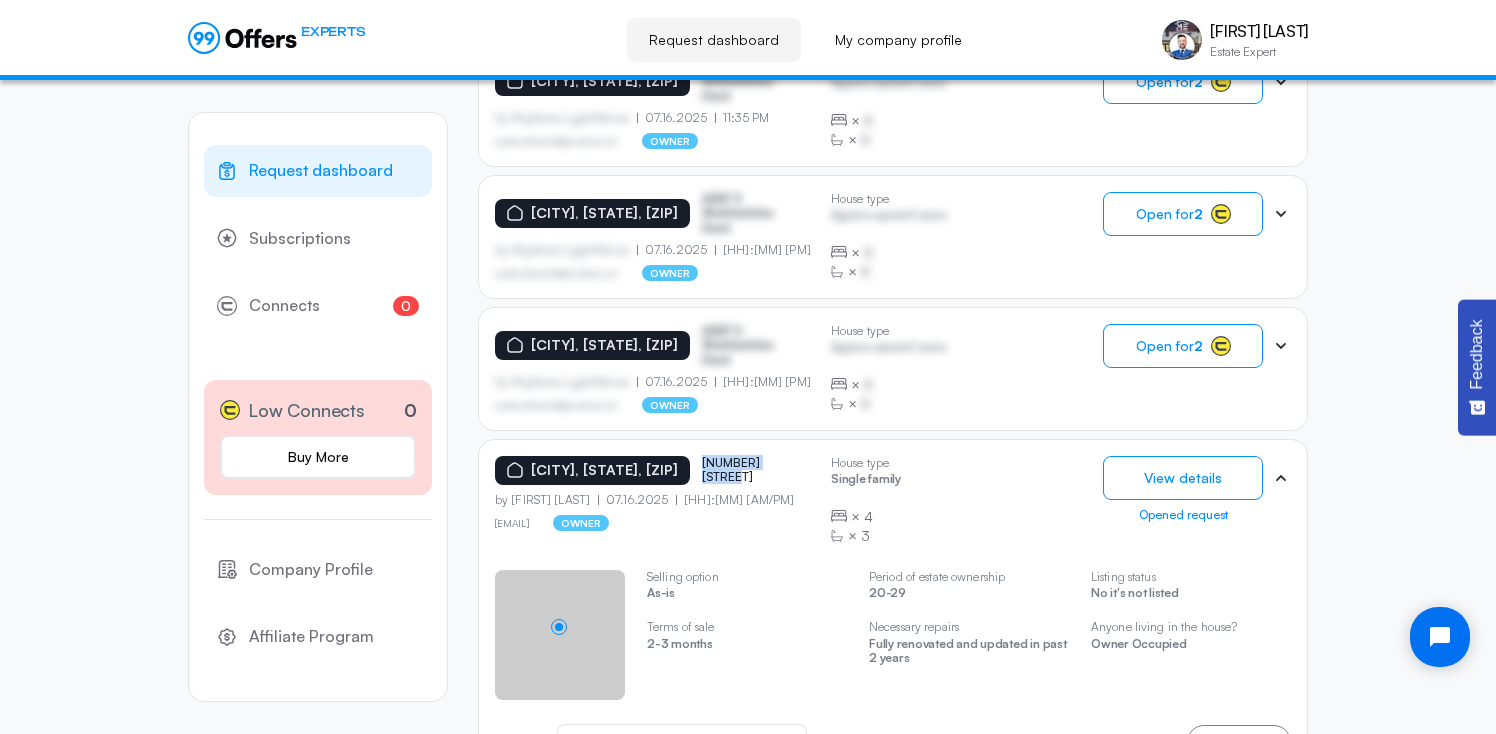 copy on "6510 kaiser ave" 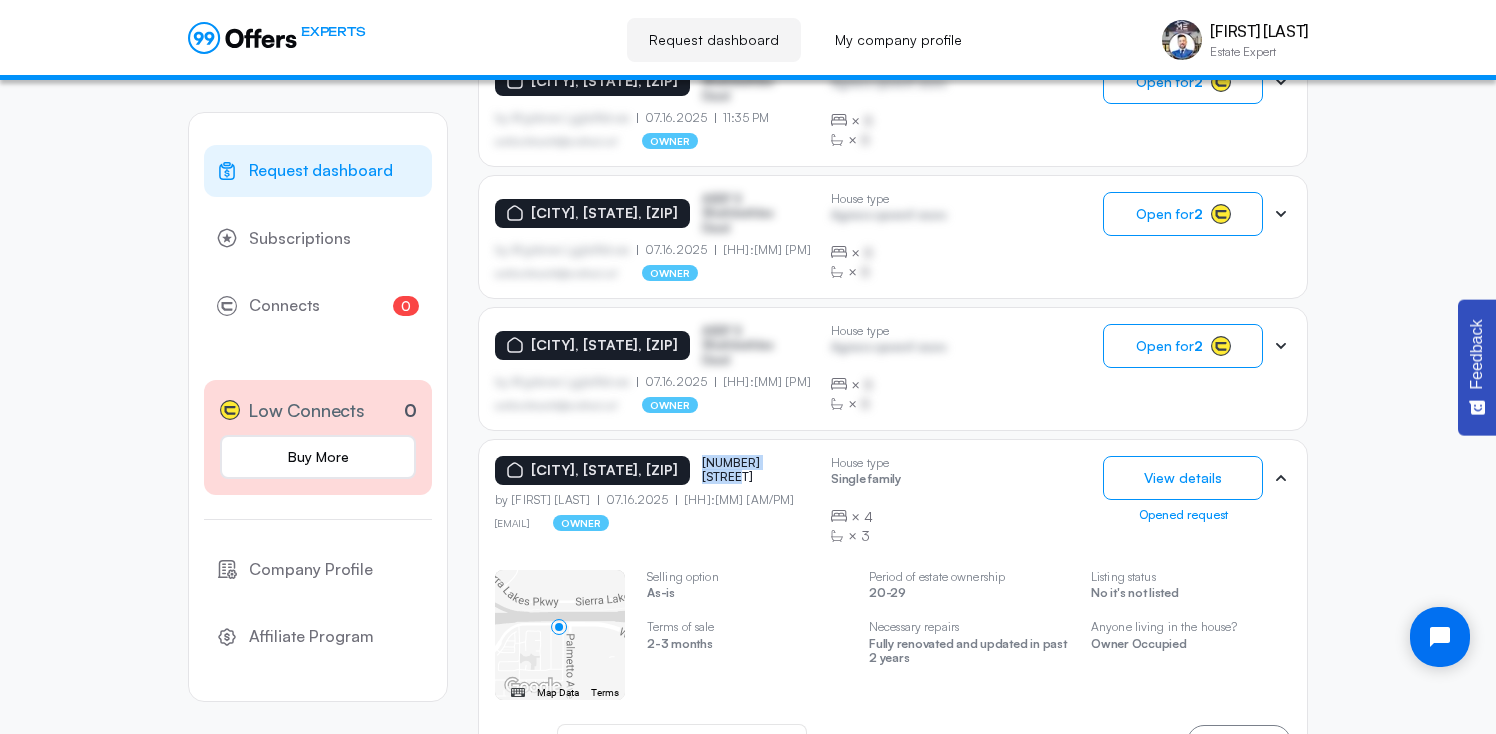 click on "6510 kaiser ave" 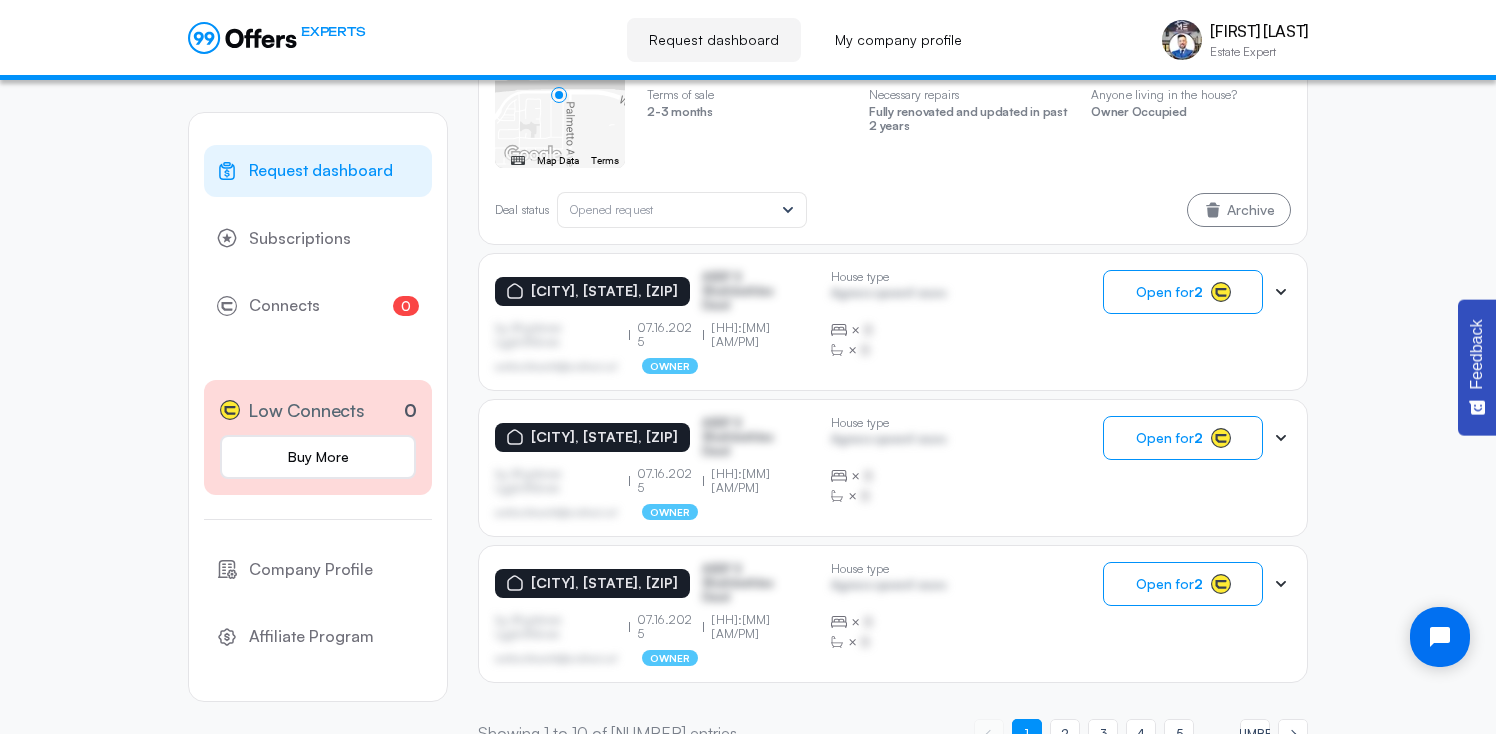 scroll, scrollTop: 1481, scrollLeft: 0, axis: vertical 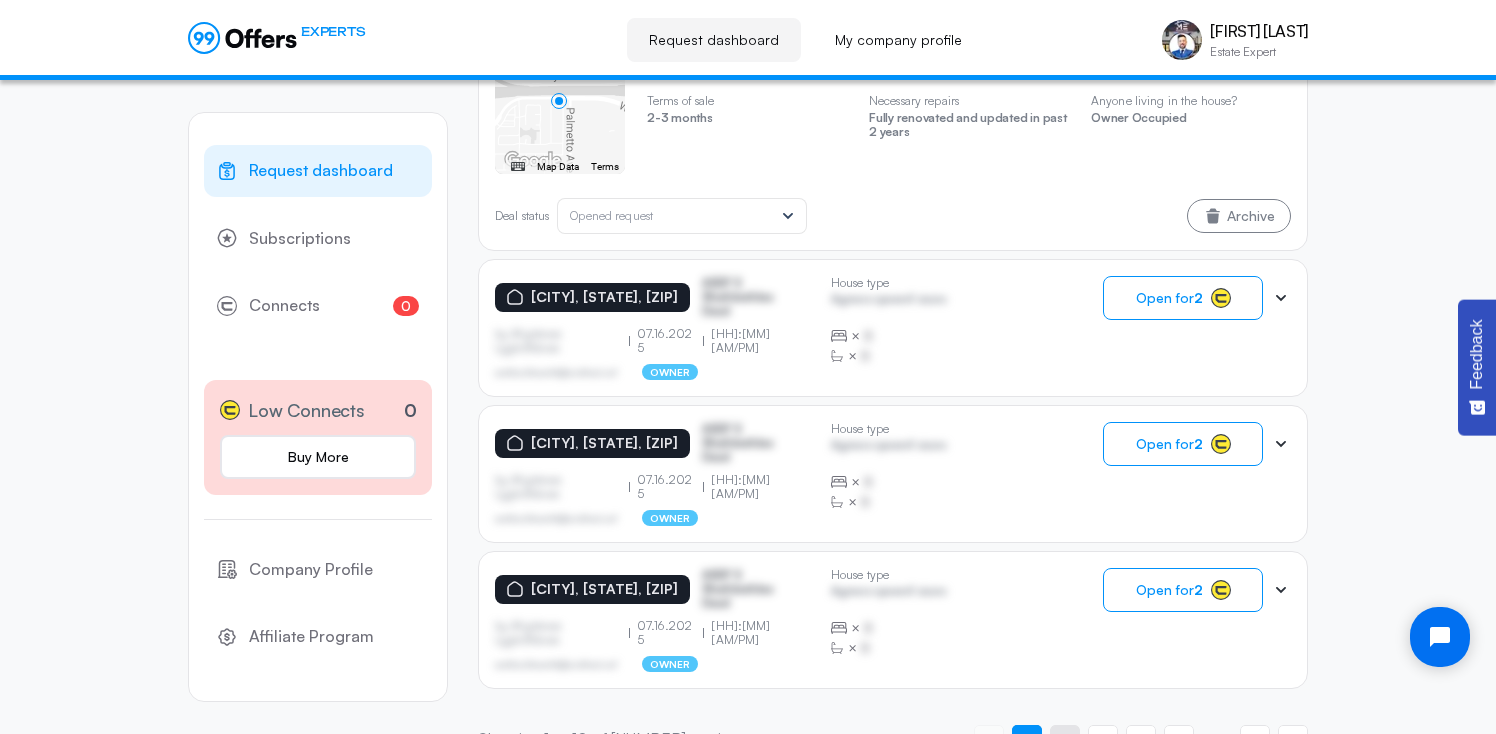 click on "2" 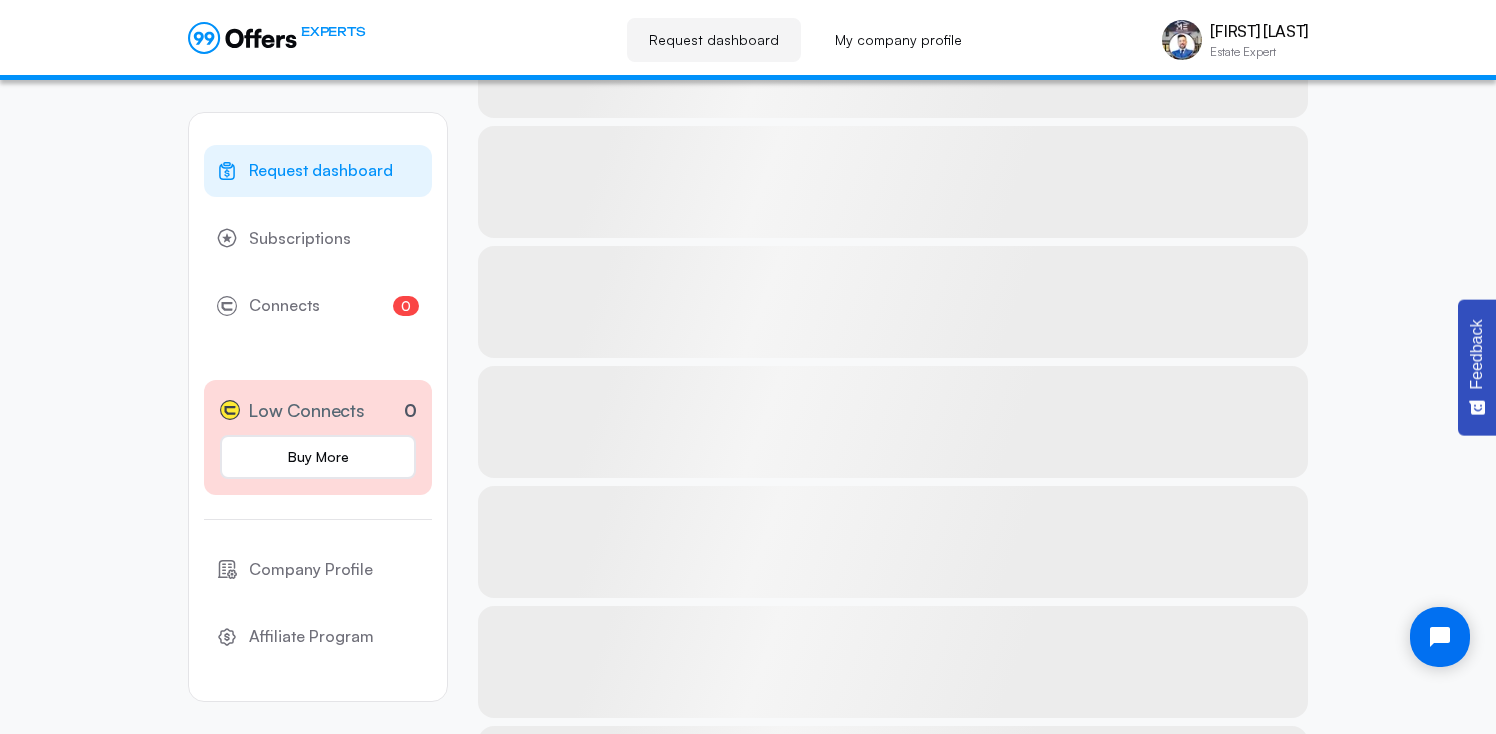 scroll, scrollTop: 63, scrollLeft: 0, axis: vertical 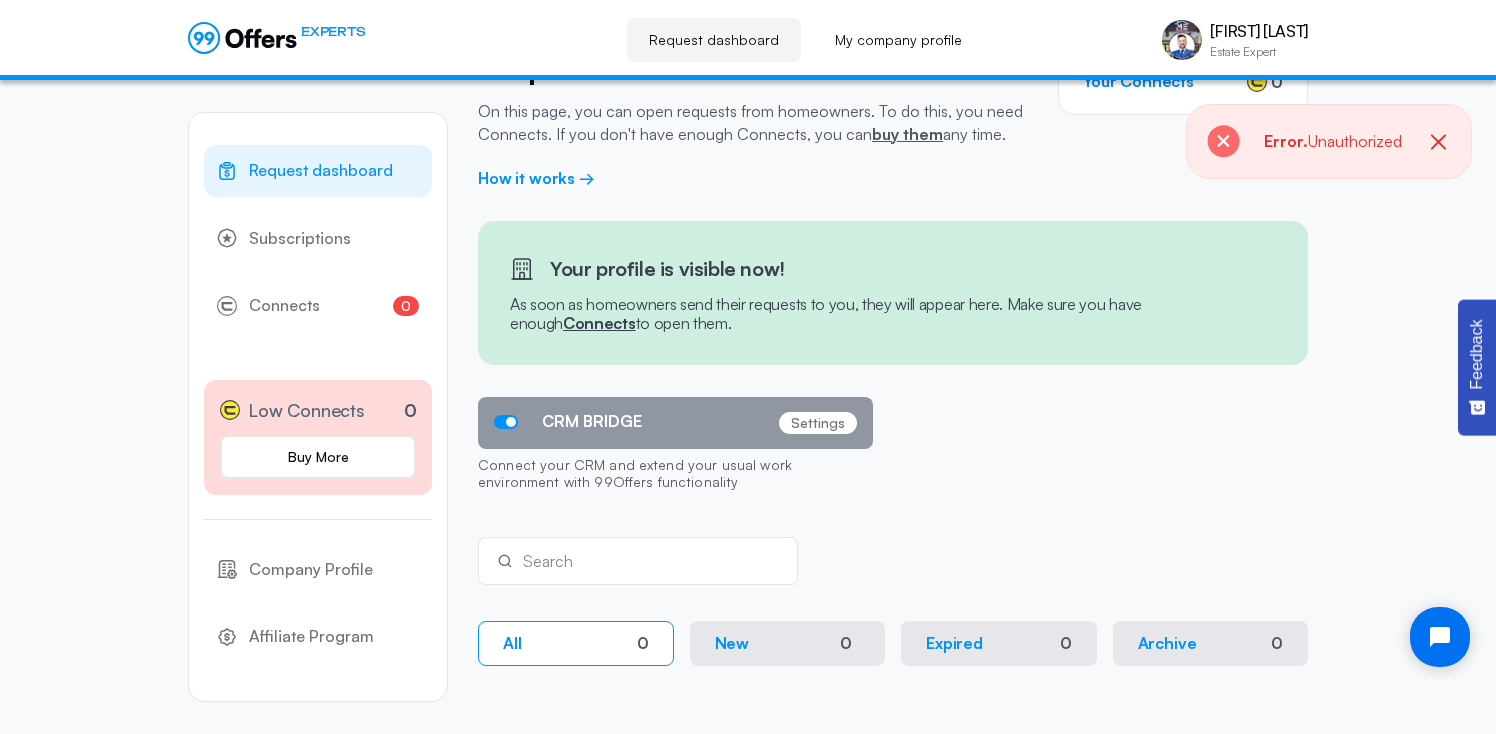 click 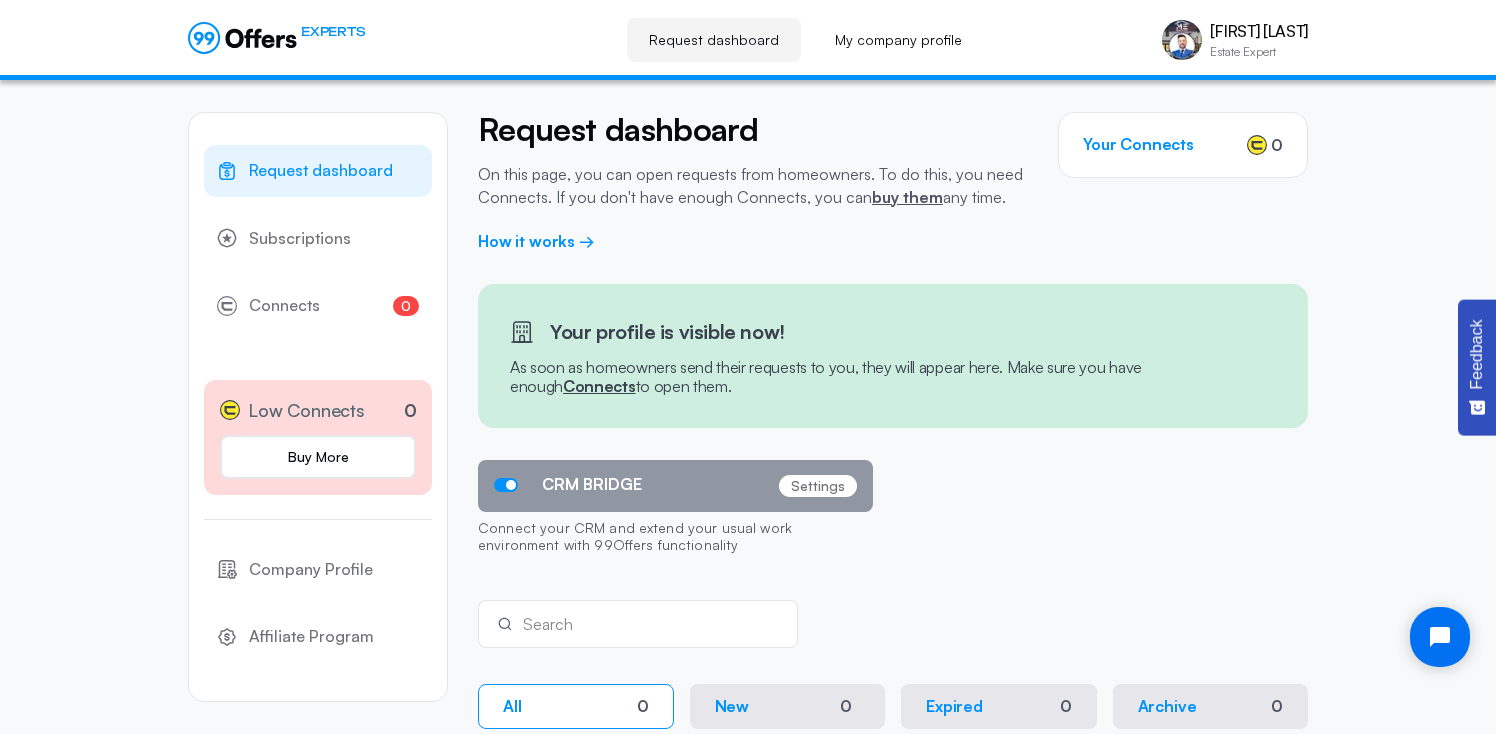 scroll, scrollTop: 63, scrollLeft: 0, axis: vertical 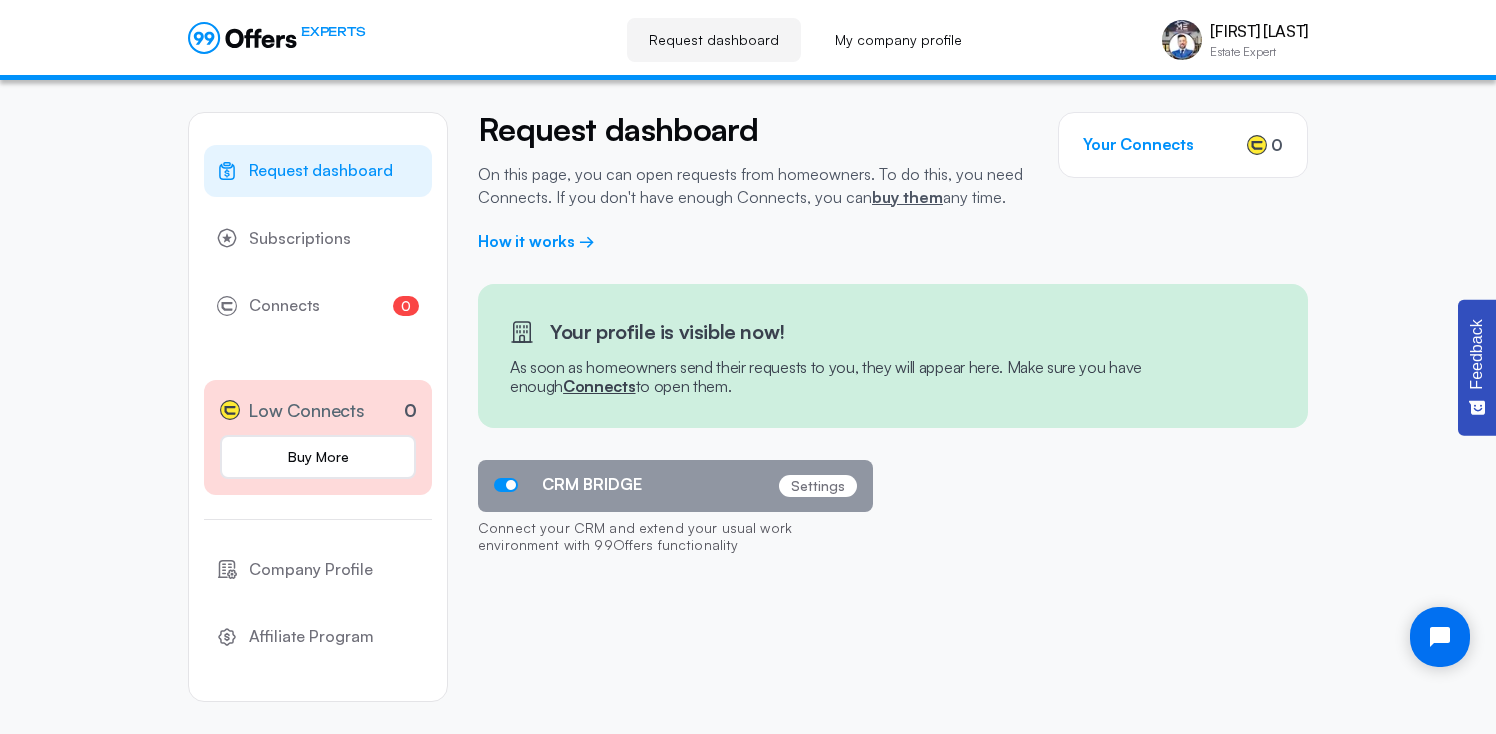 click on "Request dashboard" 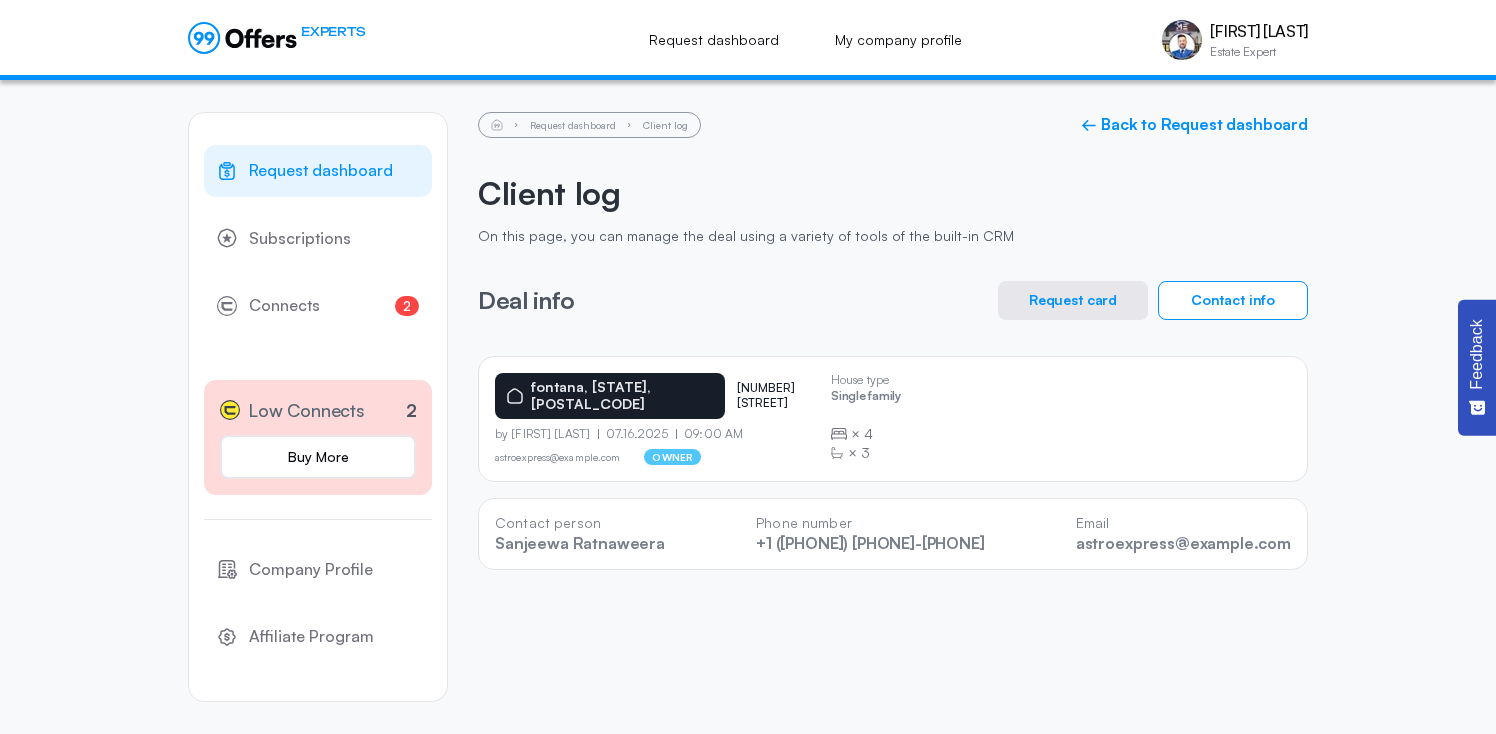 scroll, scrollTop: 0, scrollLeft: 0, axis: both 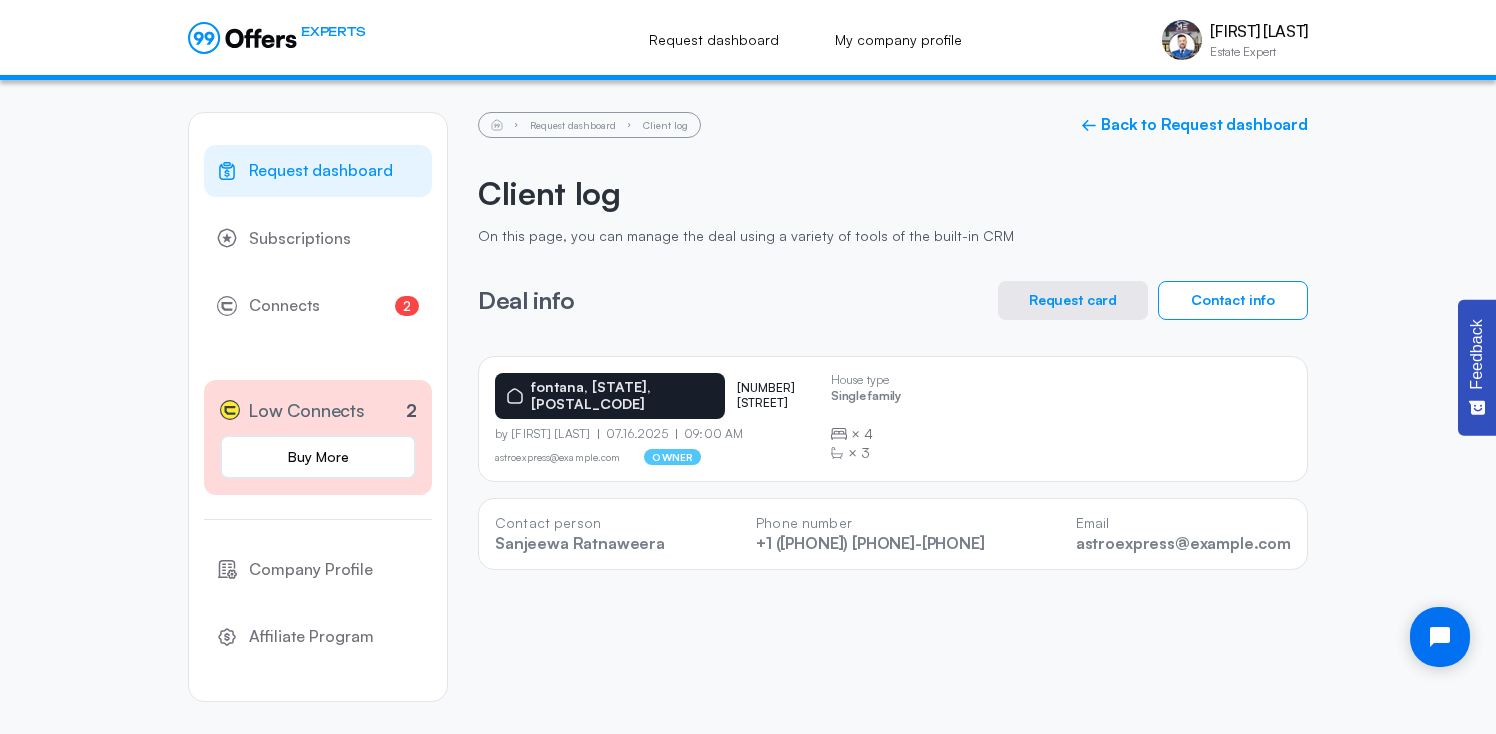 click on "Request dashboard Subscriptions 2 Connects 2 Low Connects 2 Buy More Company Profile Affiliate Program Settings Logout Low Connects 2 Buy More Request dashboard Client log ← Back to Request dashboard Client log On this page, you can manage the deal using a variety of tools of the built-in CRM Deal info Request card Contact info fontana, CA, 92336 6510 kaiser ave  by Sanjeewa Ratnaweera  07.16.2025 09:00 AM astroexpress@gmail.com owner House type Single family  ×  4  ×  3 Contact person Sanjeewa Ratnaweera Phone number +1 (909) 578-28-92 Email astroexpress@gmail.com" 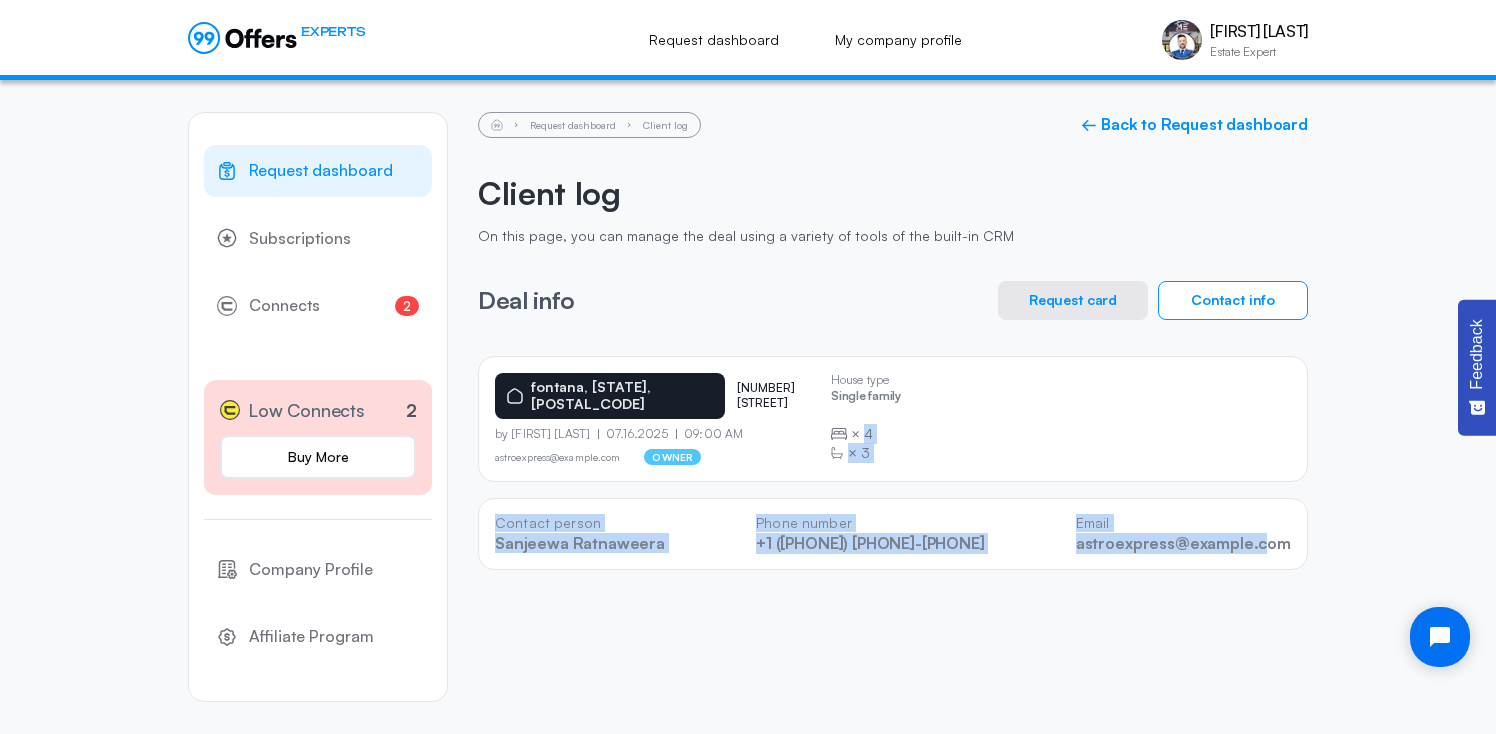 drag, startPoint x: 1348, startPoint y: 419, endPoint x: 836, endPoint y: 601, distance: 543.3857 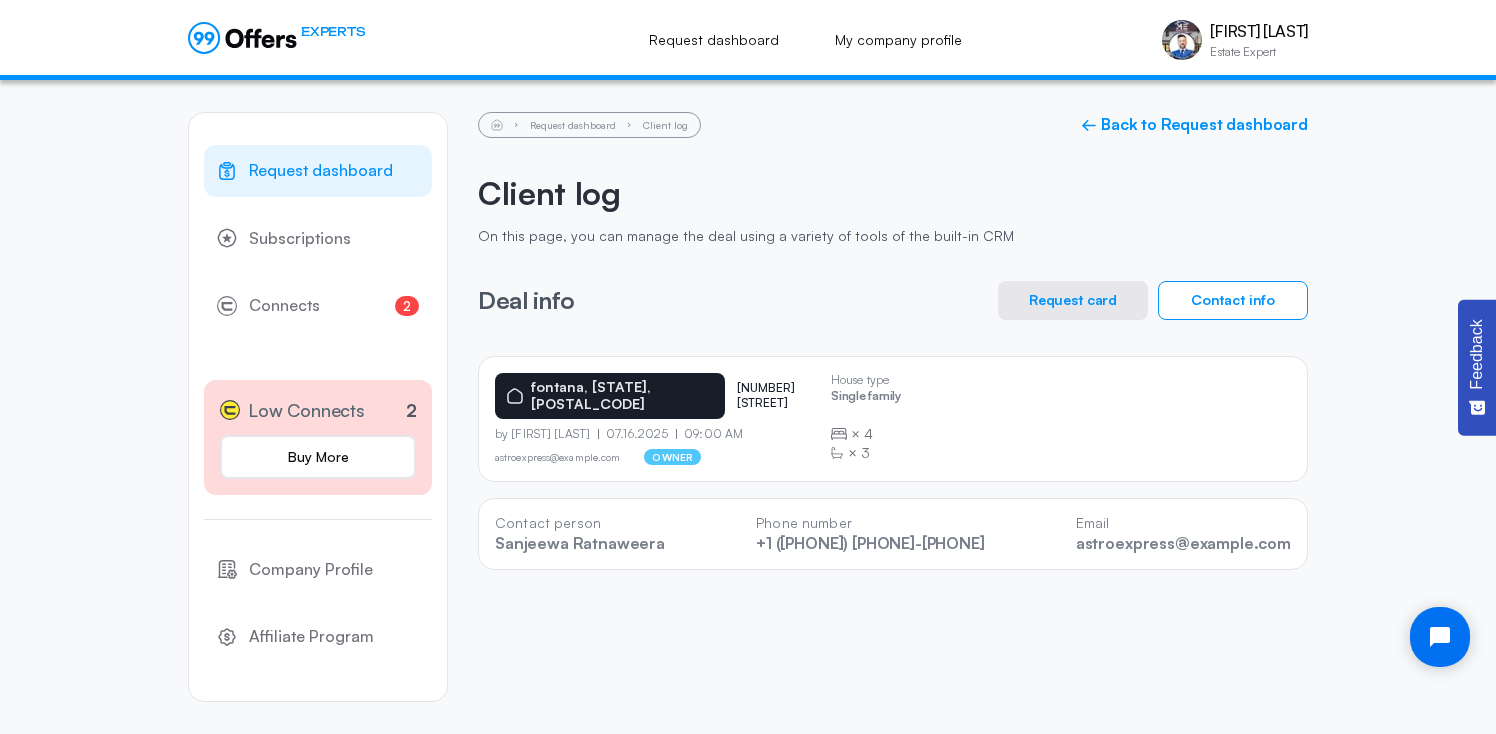 click on "Request dashboard Subscriptions 2 Connects 2 Low Connects 2 Buy More Company Profile Affiliate Program Settings Logout Low Connects 2 Buy More Request dashboard Client log ← Back to Request dashboard Client log On this page, you can manage the deal using a variety of tools of the built-in CRM Deal info Request card Contact info fontana, CA, 92336 6510 kaiser ave  by Sanjeewa Ratnaweera  07.16.2025 09:00 AM astroexpress@gmail.com owner House type Single family  ×  4  ×  3 Contact person Sanjeewa Ratnaweera Phone number +1 (909) 578-28-92 Email astroexpress@gmail.com" 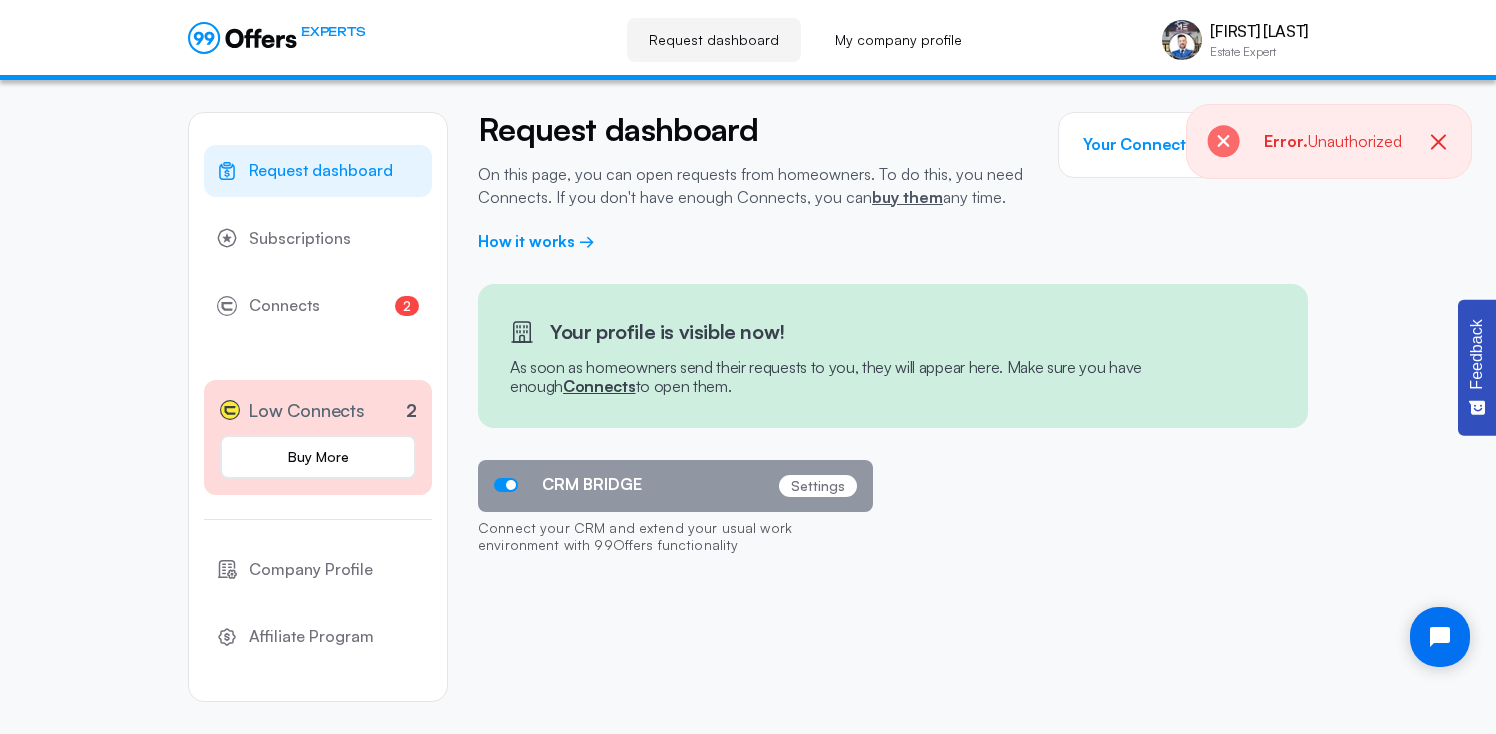 click 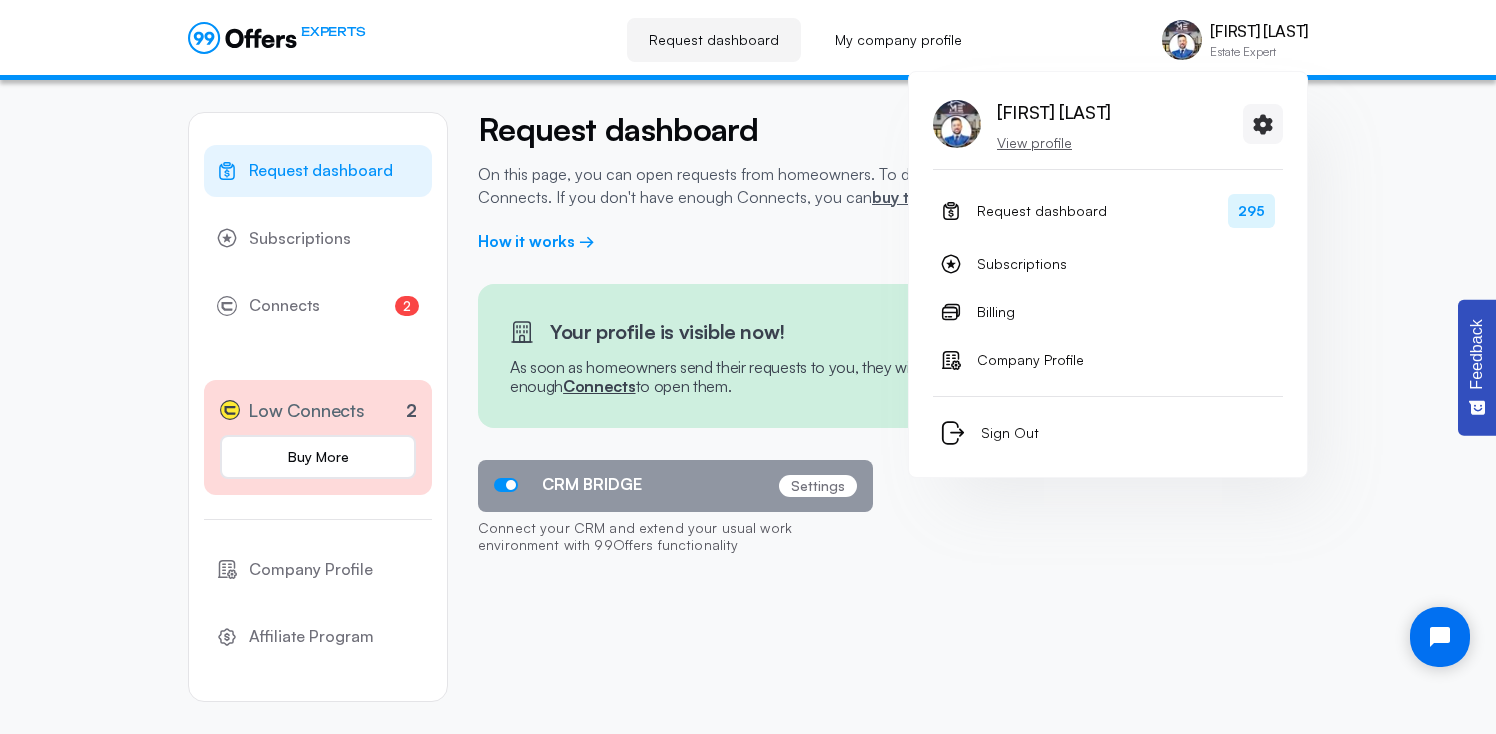 click on "[FIRST] [LAST]" 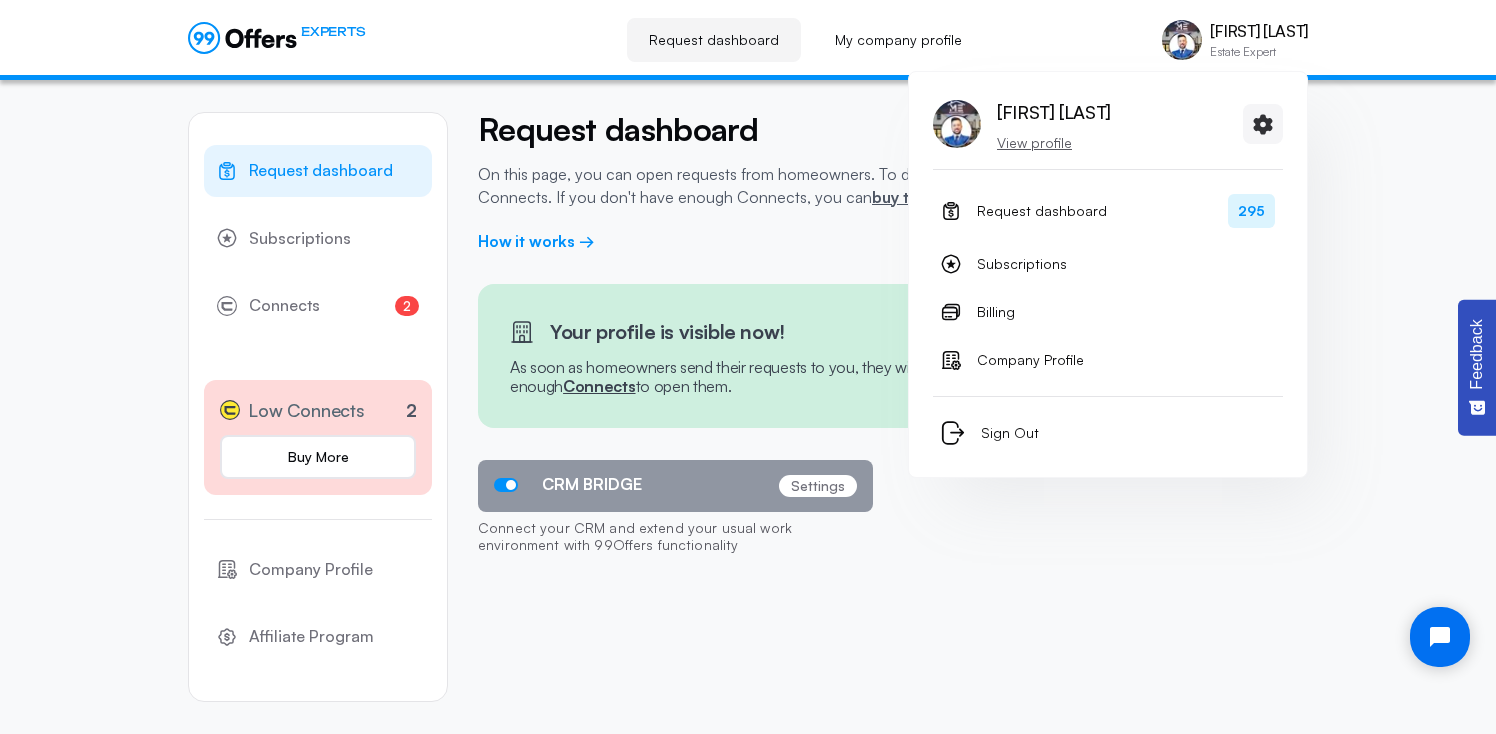click on "View profile" 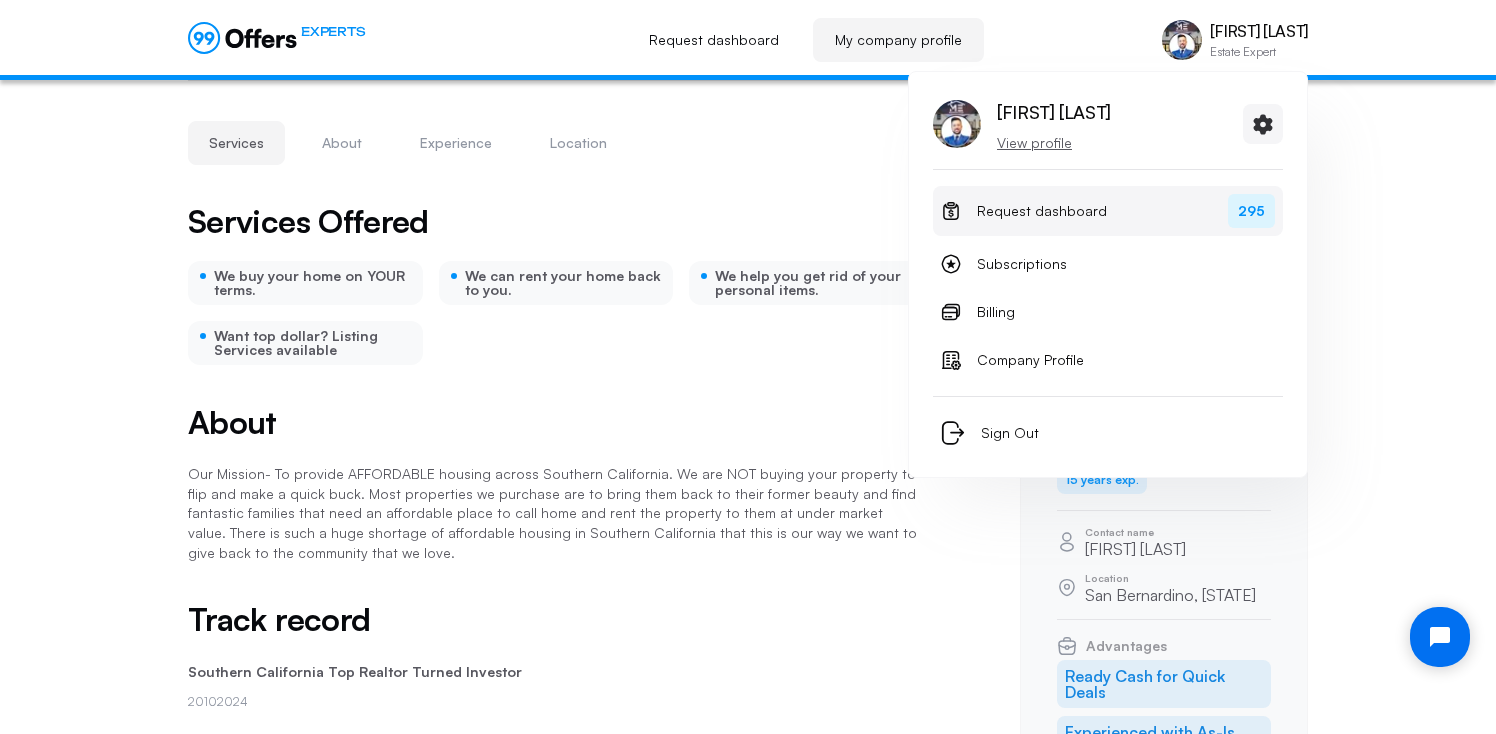 click on "Request dashboard" 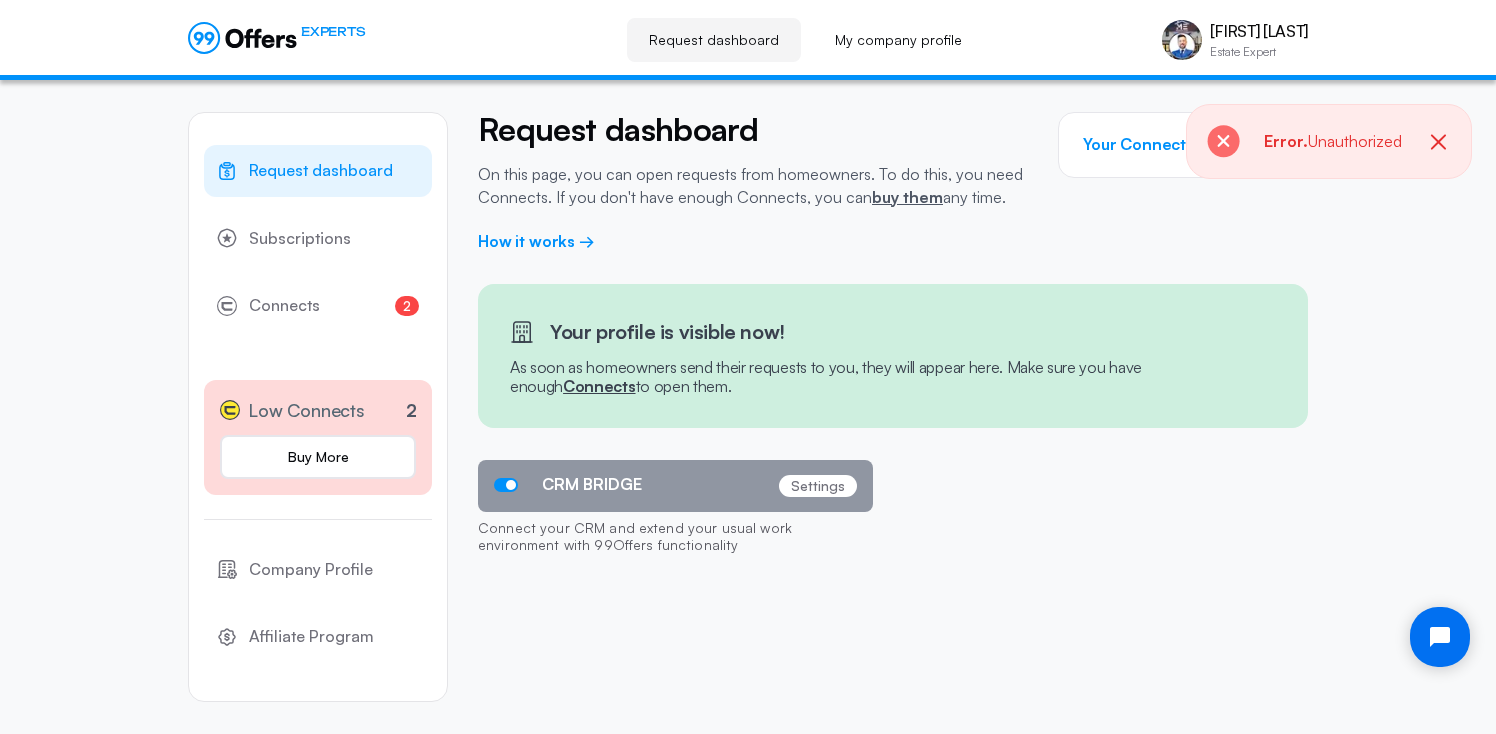 click on "Request dashboard Subscriptions 2 Connects 2 Low Connects 2 Buy More Company Profile Affiliate Program Settings Logout Low Connects 2 Buy More Request dashboard On this page, you can open requests from homeowners. To do this, you need Connects. If you don't have enough Connects, you can  buy them  any time. Your Connects 2  How it works →  Your profile is visible now!  As soon as homeowners send their requests to you, they will appear here. Make sure you have enough  Connects  to open them.  CRM BRIDGE Settings Connect your CRM and extend your usual work environment with 99Offers functionality" 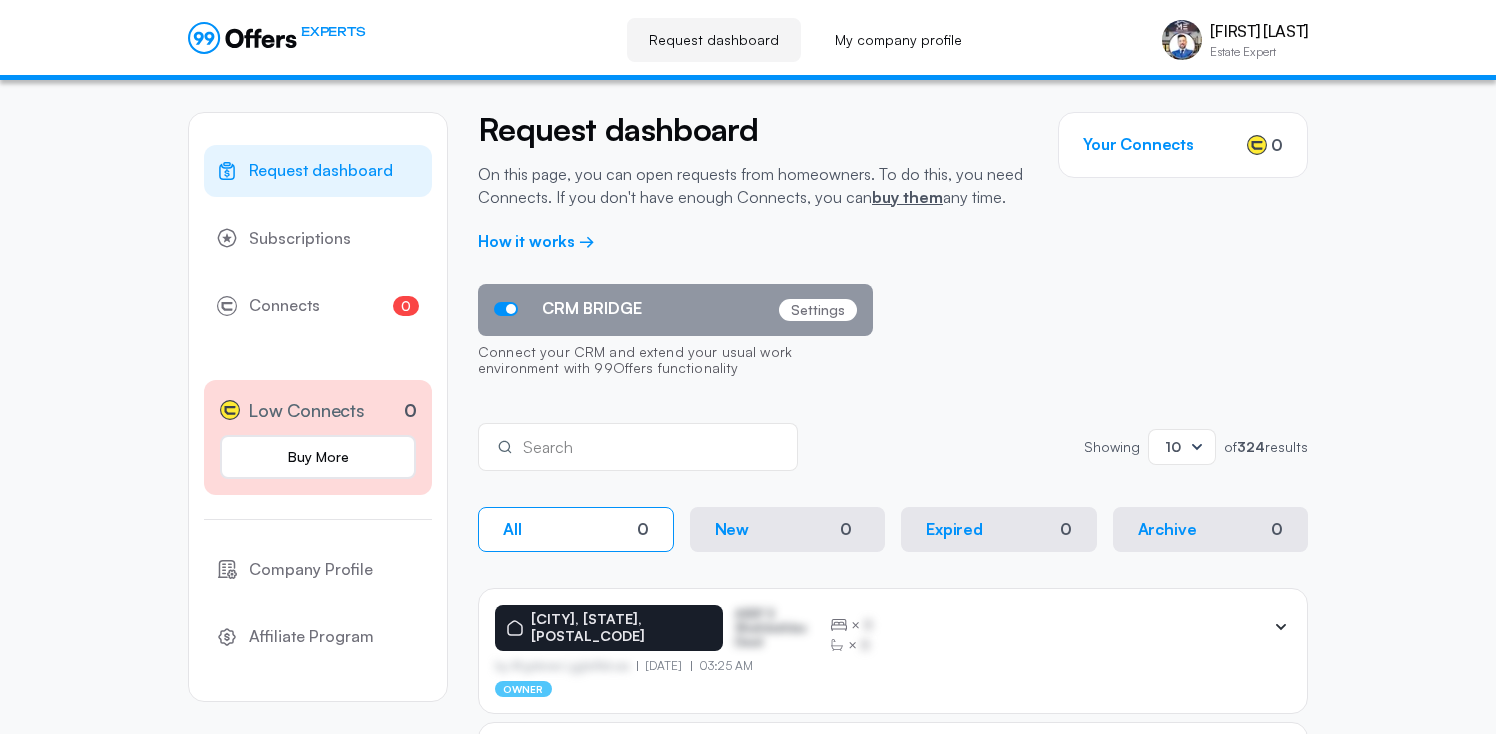 scroll, scrollTop: 565, scrollLeft: 0, axis: vertical 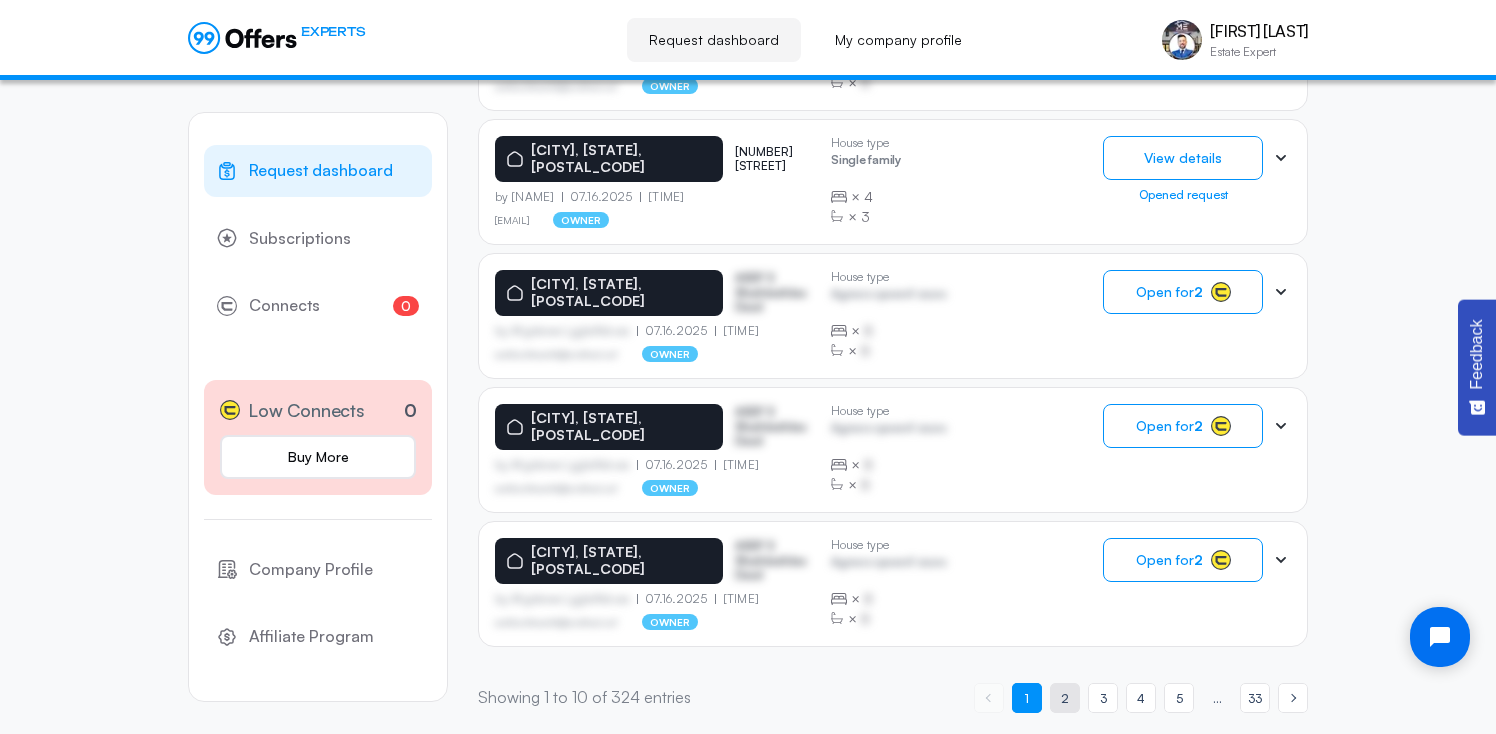 click on "page  2" 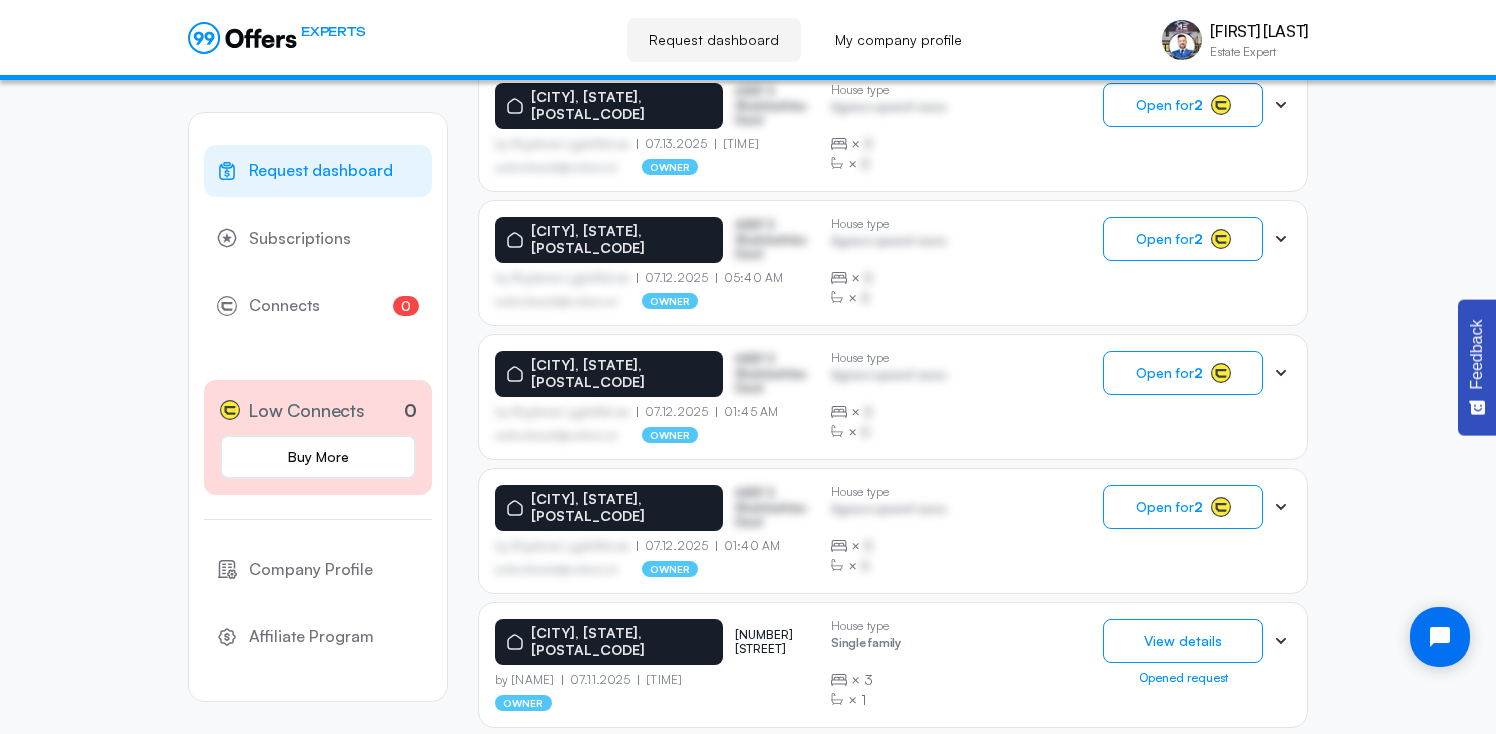 scroll, scrollTop: 1060, scrollLeft: 0, axis: vertical 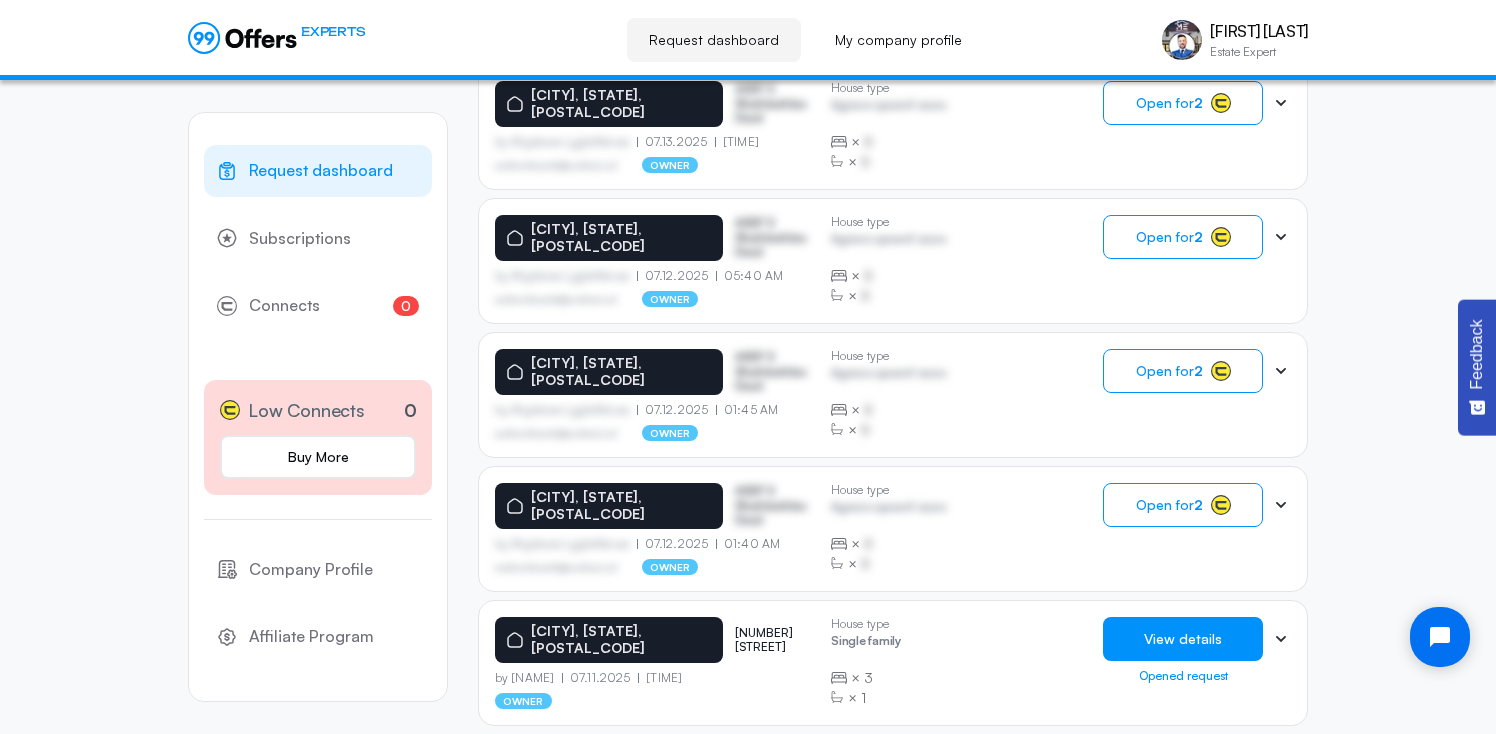 click on "View details" 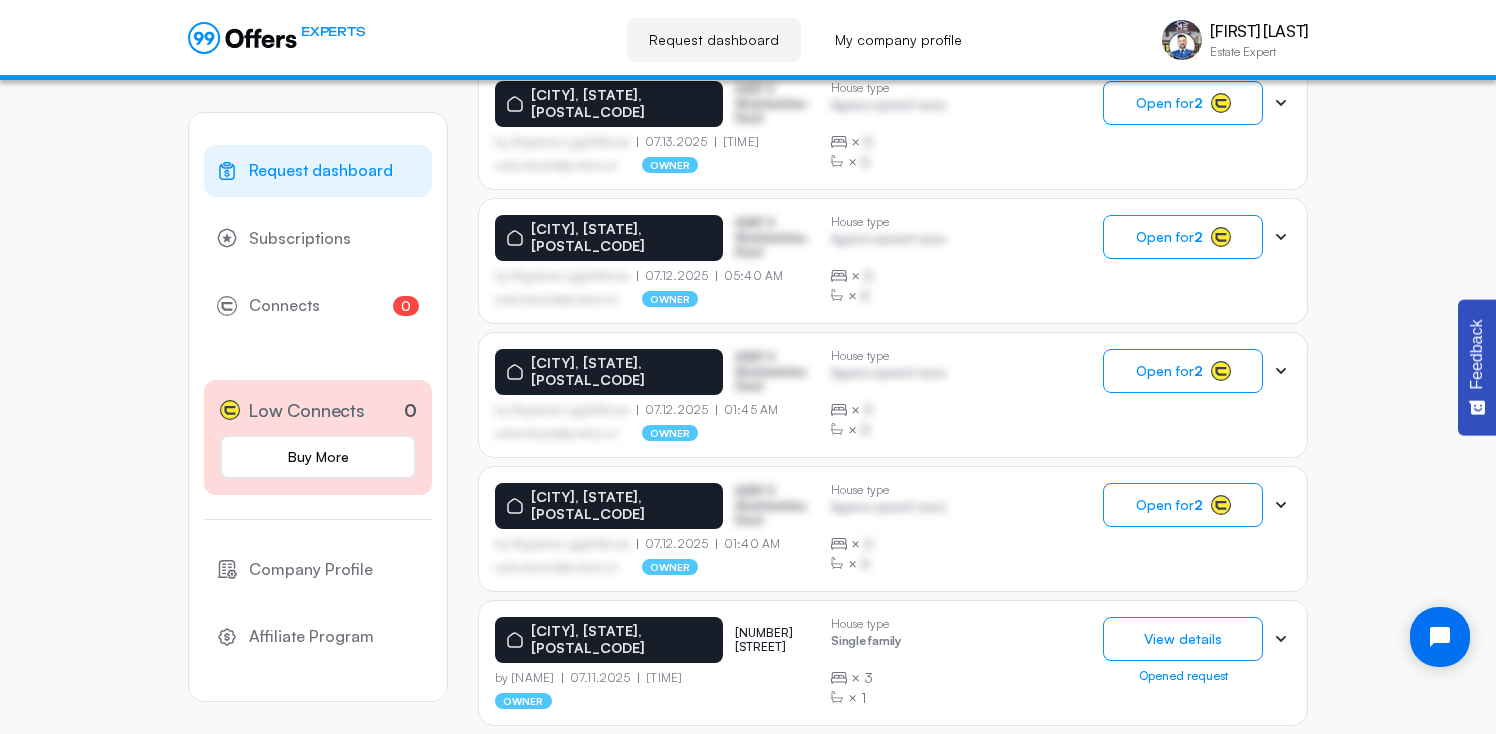 scroll, scrollTop: 0, scrollLeft: 0, axis: both 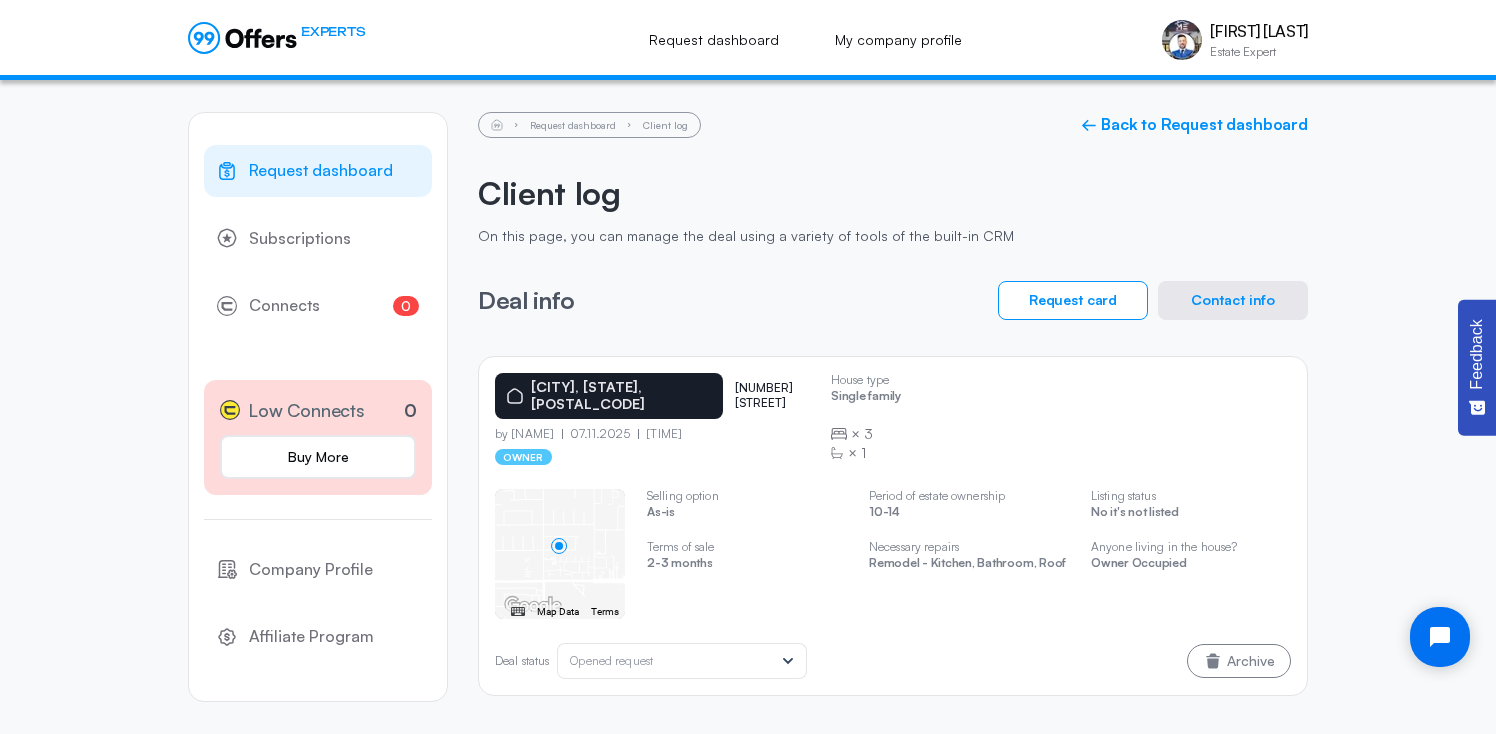 click on "Contact info" 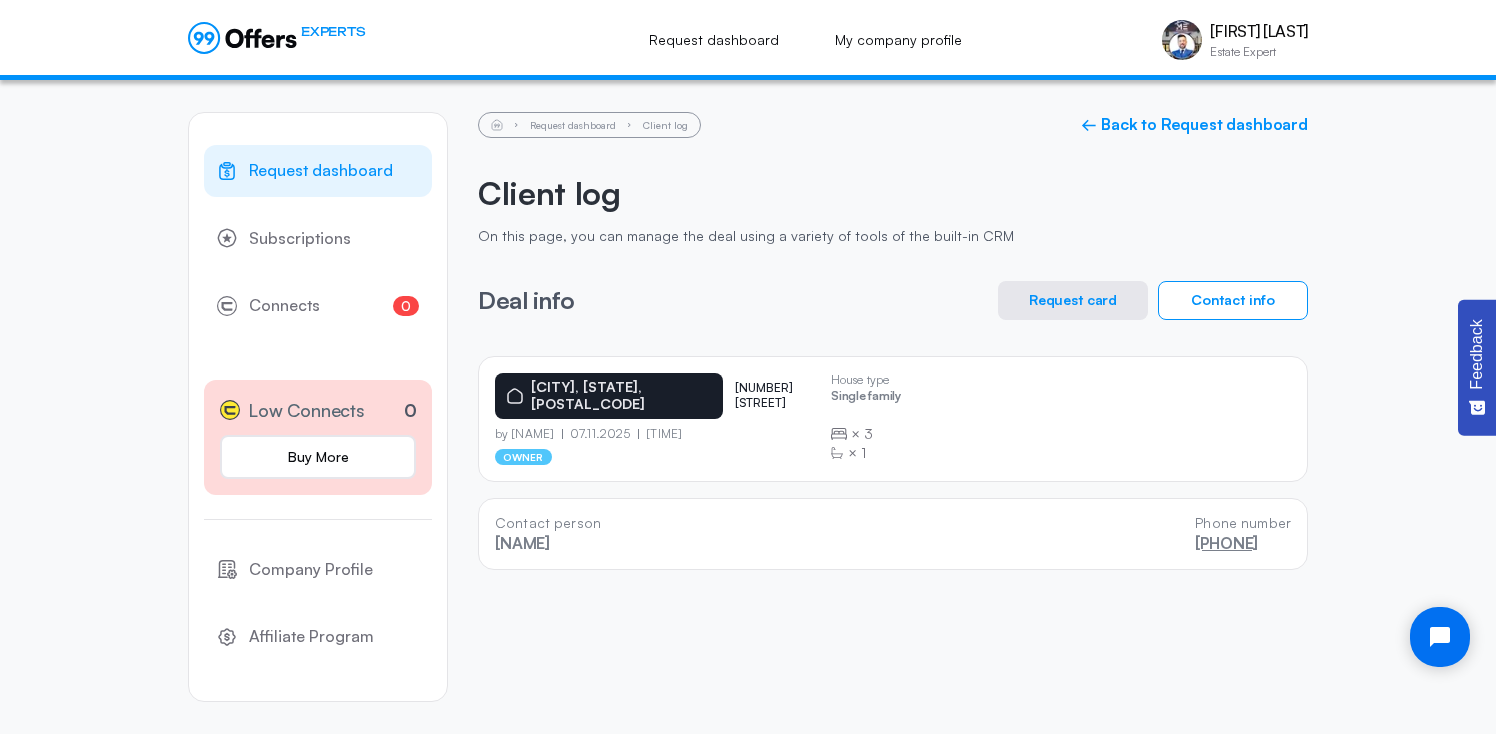 drag, startPoint x: 1299, startPoint y: 544, endPoint x: 1169, endPoint y: 547, distance: 130.0346 